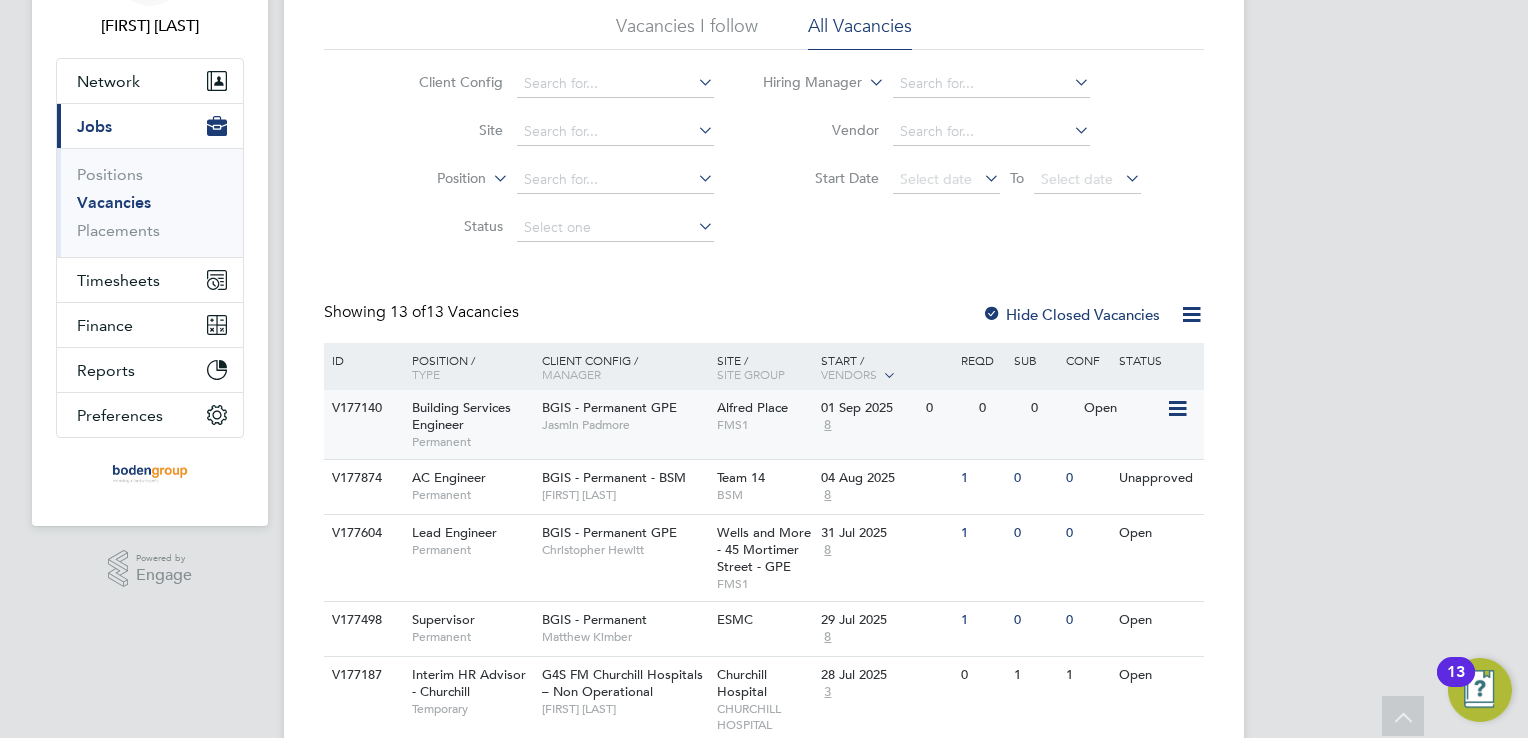 scroll, scrollTop: 100, scrollLeft: 0, axis: vertical 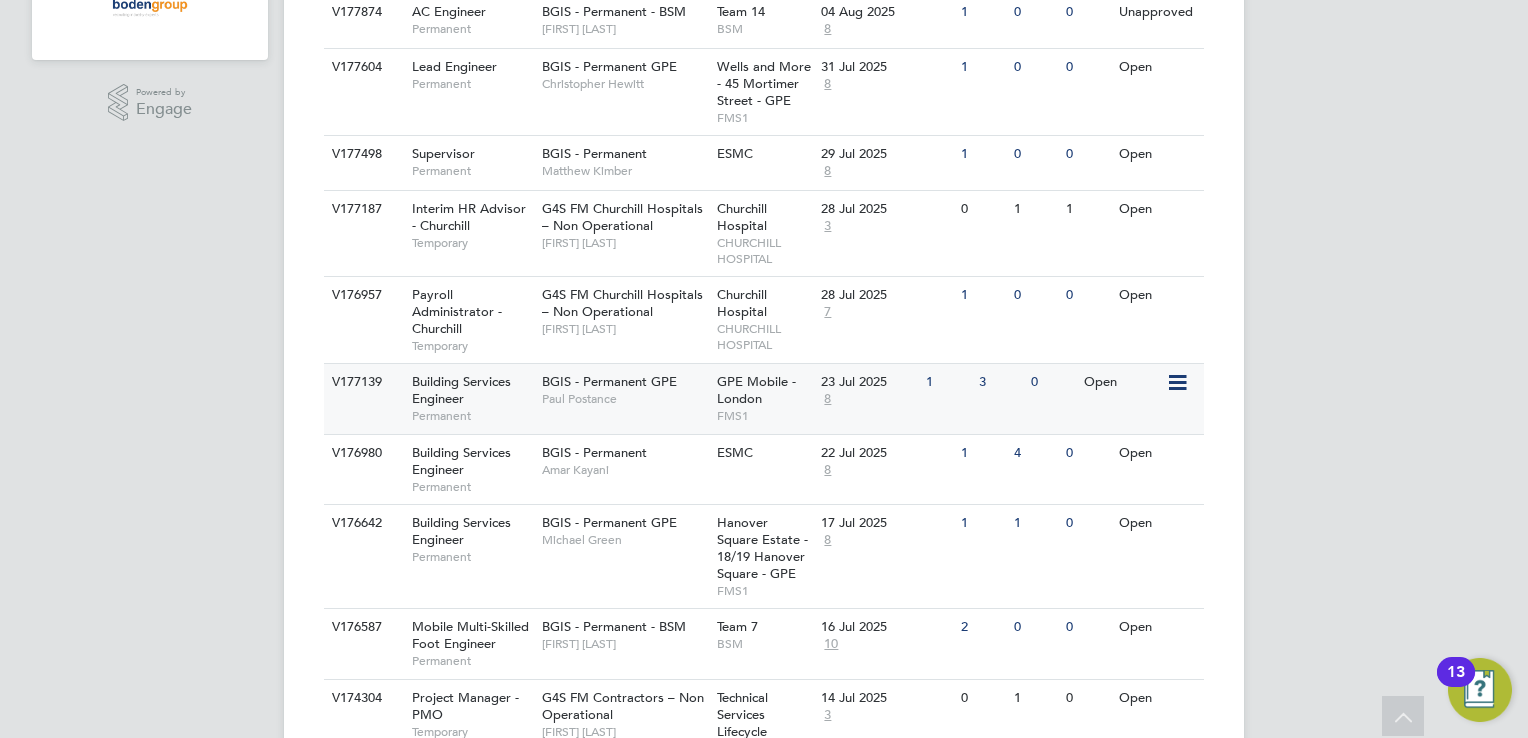 click on "BGIS - Permanent GPE   Paul Postance" 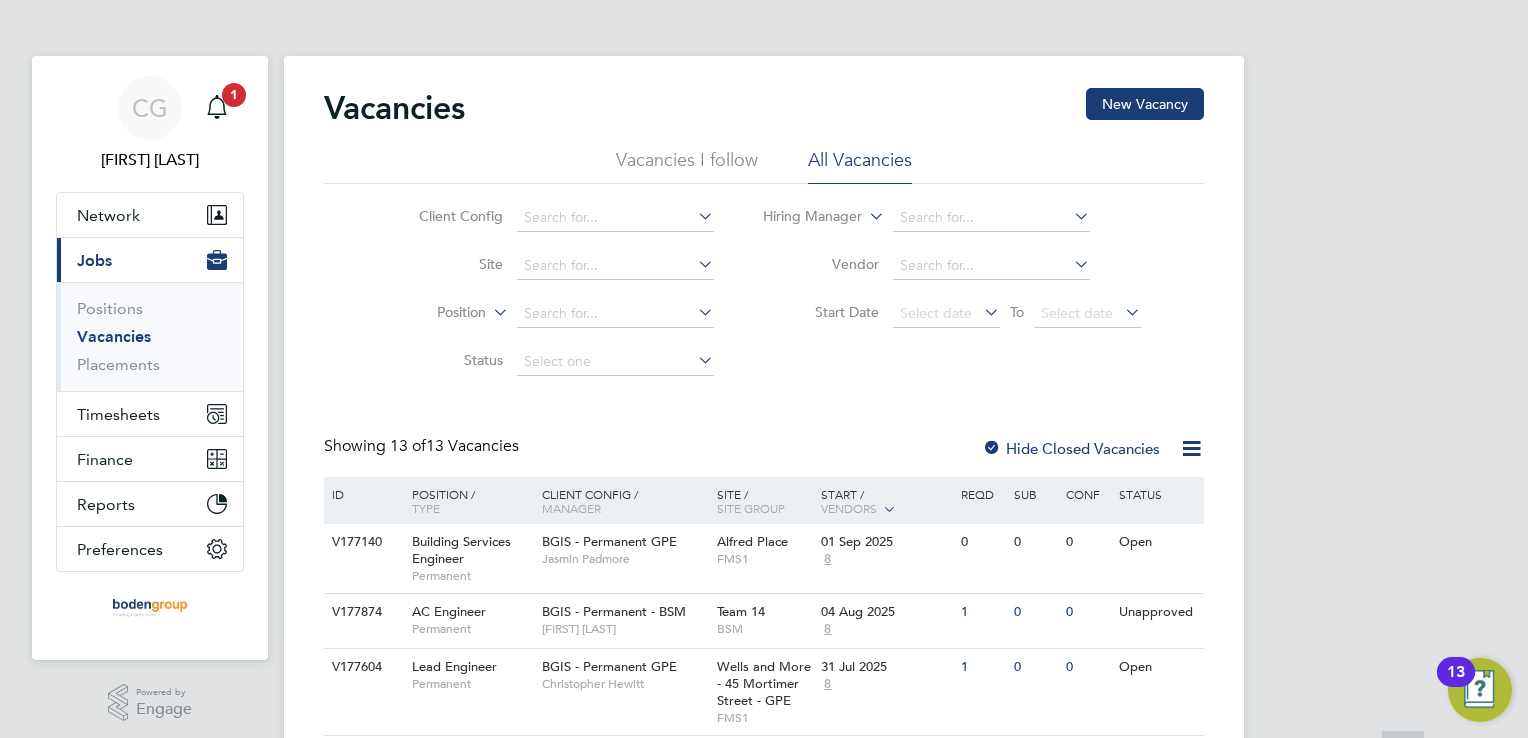 scroll, scrollTop: 0, scrollLeft: 0, axis: both 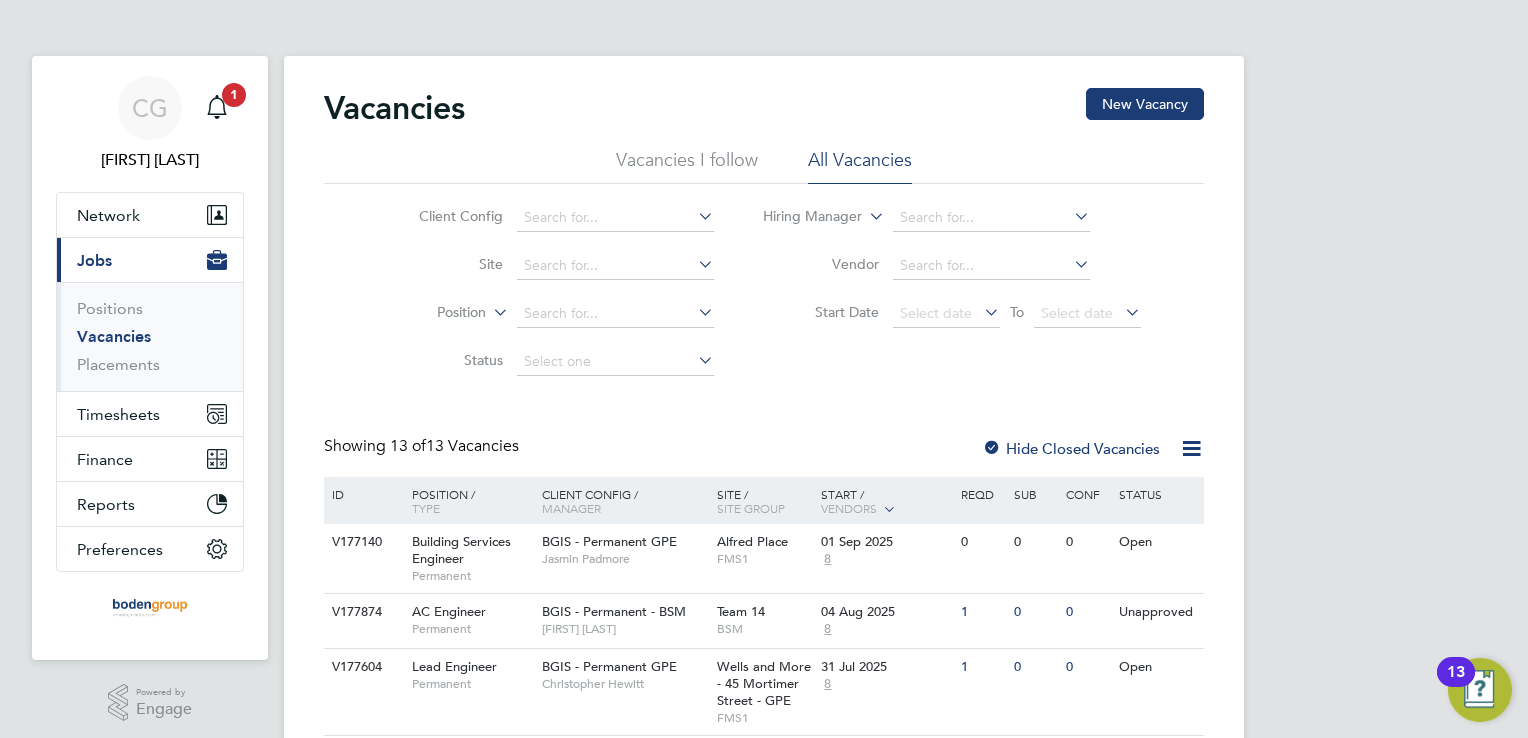 click on "Client Config     Site     Position     Status   Hiring Manager     Vendor   Start Date
Select date
To
Select date" 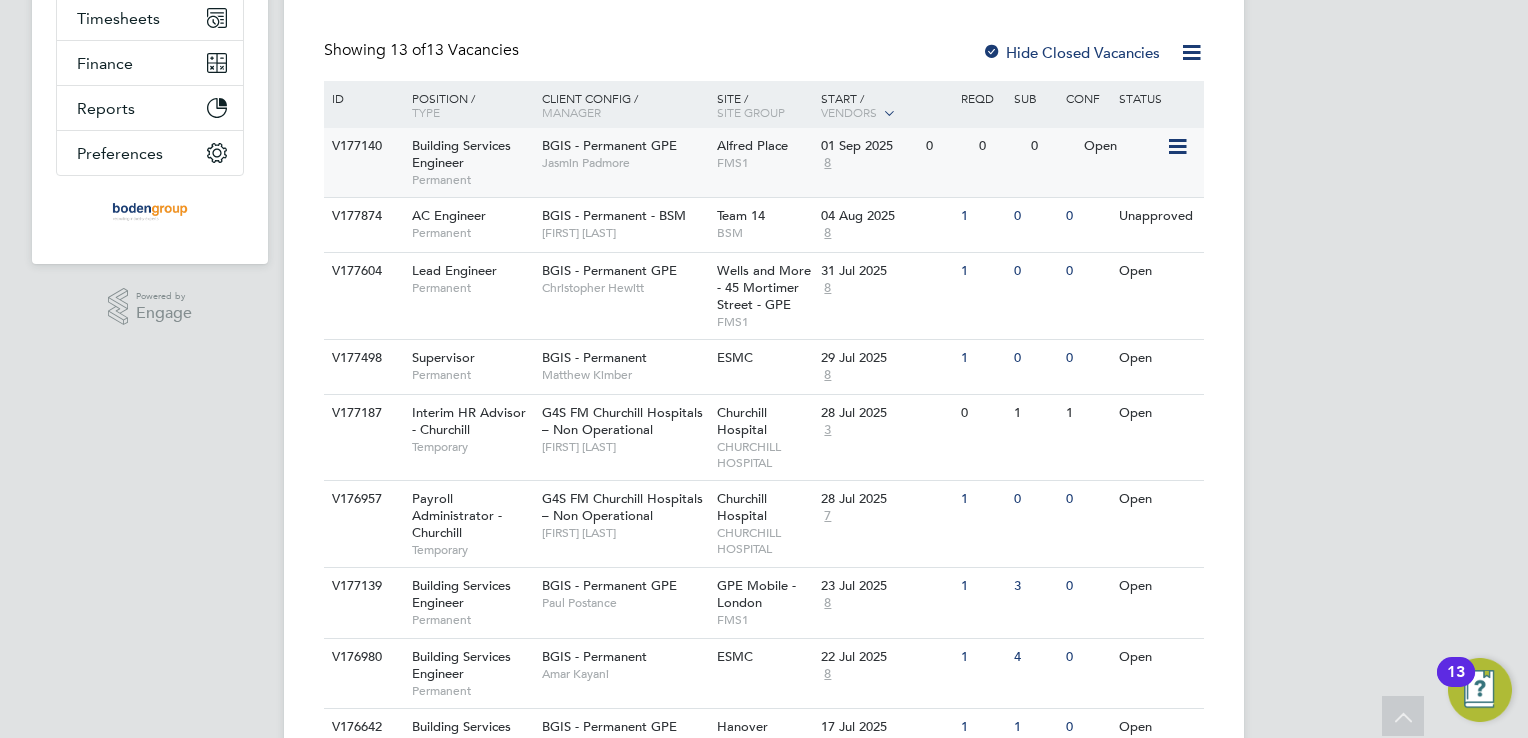 scroll, scrollTop: 400, scrollLeft: 0, axis: vertical 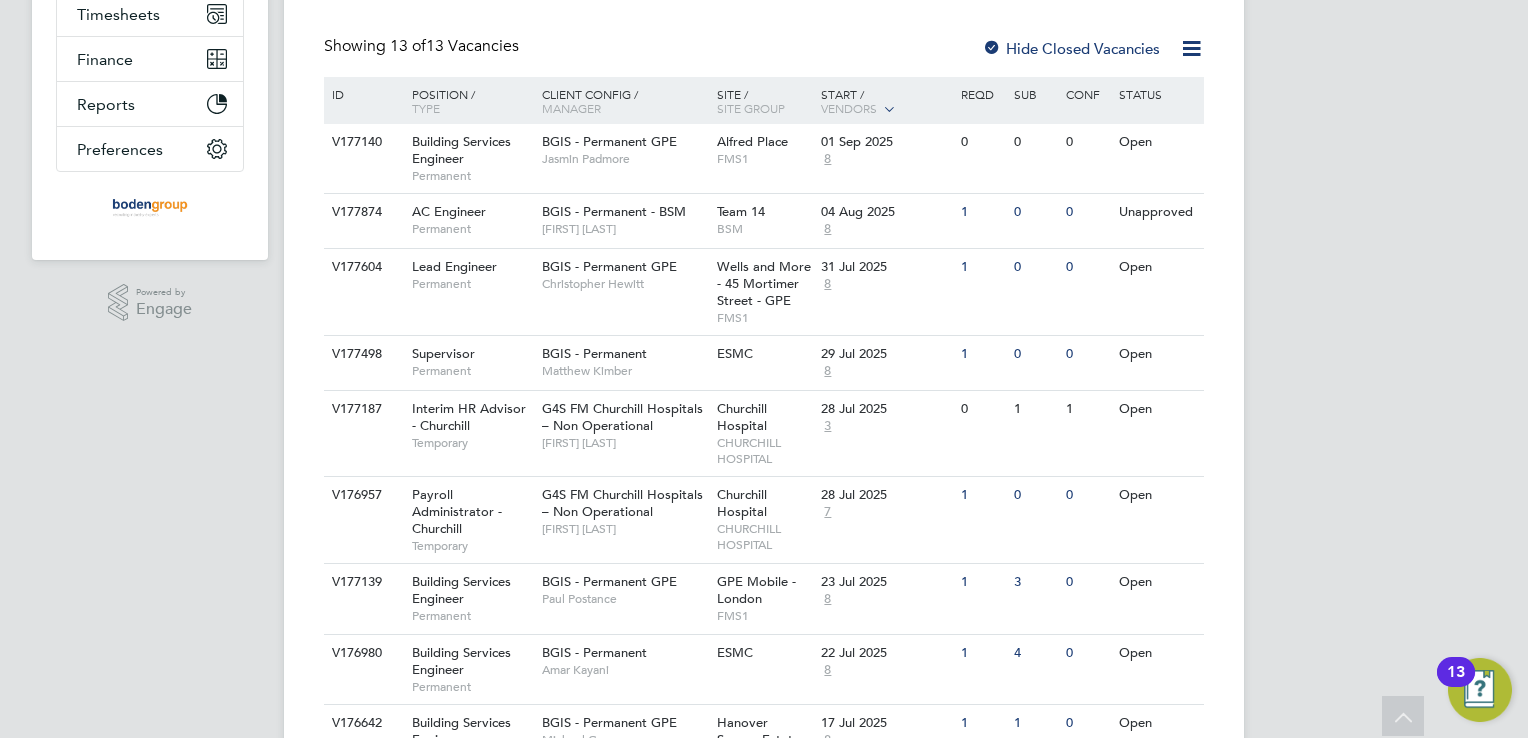 click on "CG   Connor Gwilliam   Notifications
1   Applications:   Network
Team Members   Businesses   Sites   Workers   Contacts   Current page:   Jobs
Positions   Vacancies   Placements   Timesheets
Timesheets   Expenses   Finance
Invoices & Credit Notes   Statements   Payments   Reports
Margin Report   Report Downloads   Preferences
My Business   Branding   Doc. Requirements   VMS Configurations   Notifications   Activity Logs
.st0{fill:#C0C1C2;}
Powered by Engage Vacancies New Vacancy Vacancies I follow All Vacancies Client Config     Site     Position     Status   Hiring Manager     Vendor   Start Date
Select date
To
Select date
Showing   13 of  13 Vacancies Hide Closed Vacancies ID  Position / Type   Manager   Sub" at bounding box center [764, 422] 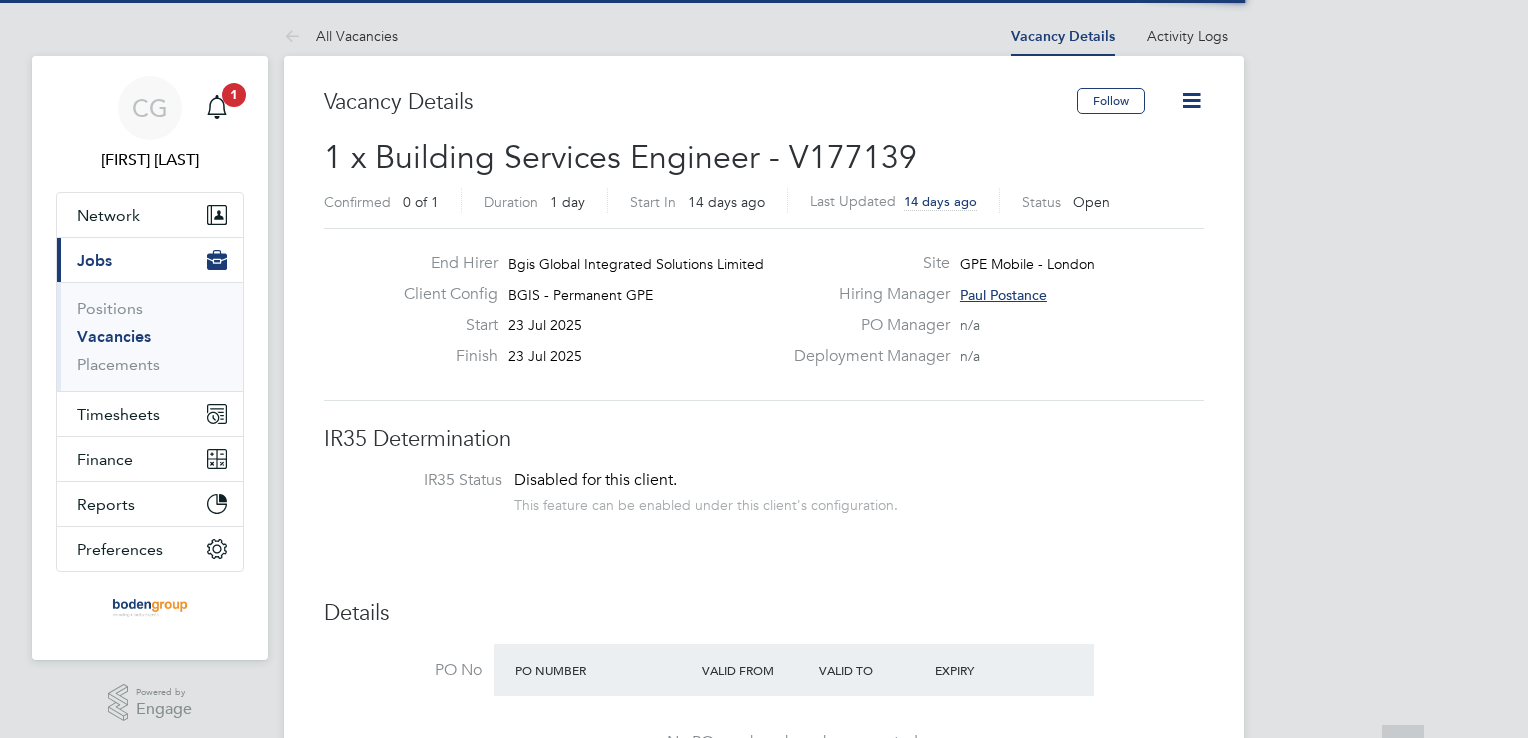 scroll, scrollTop: 842, scrollLeft: 0, axis: vertical 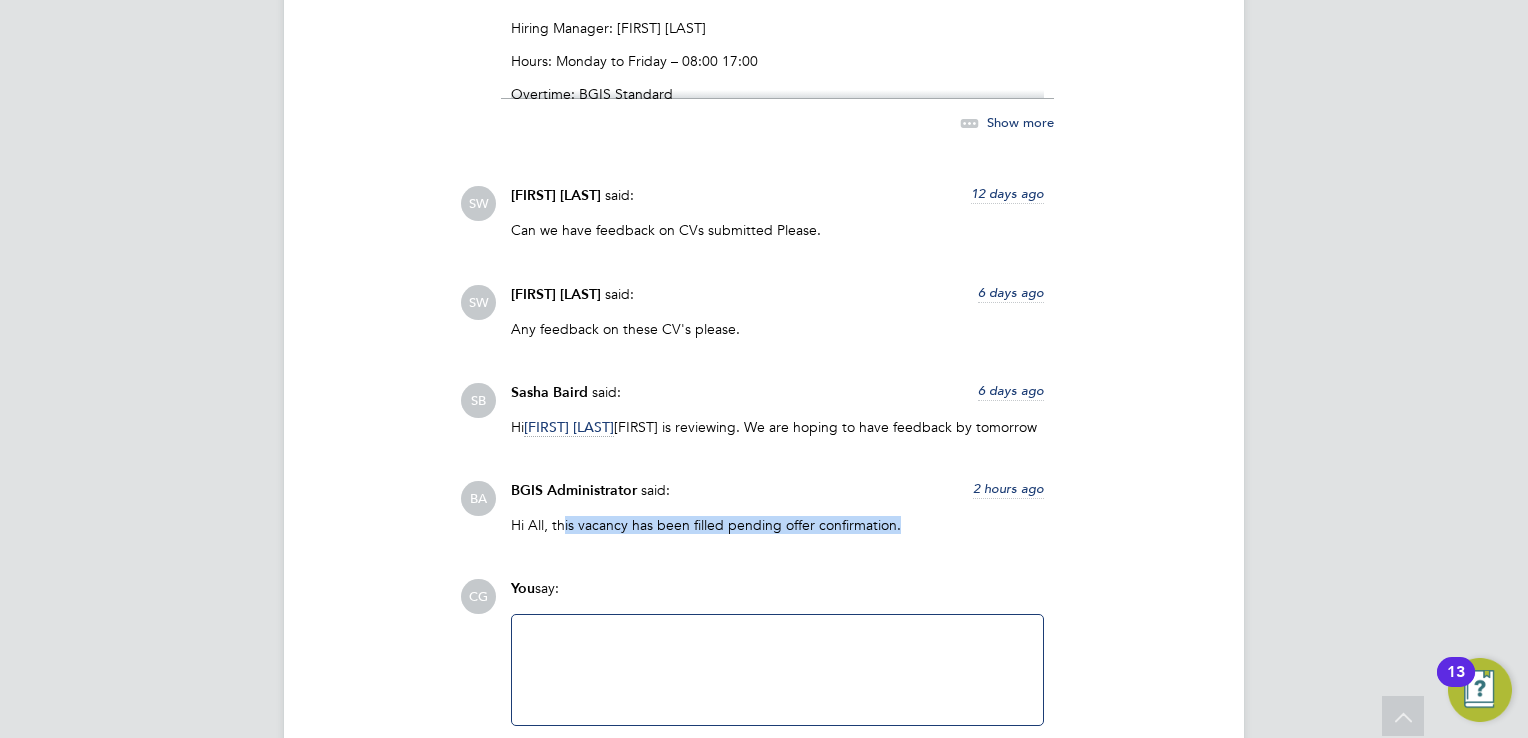 drag, startPoint x: 561, startPoint y: 545, endPoint x: 916, endPoint y: 548, distance: 355.01266 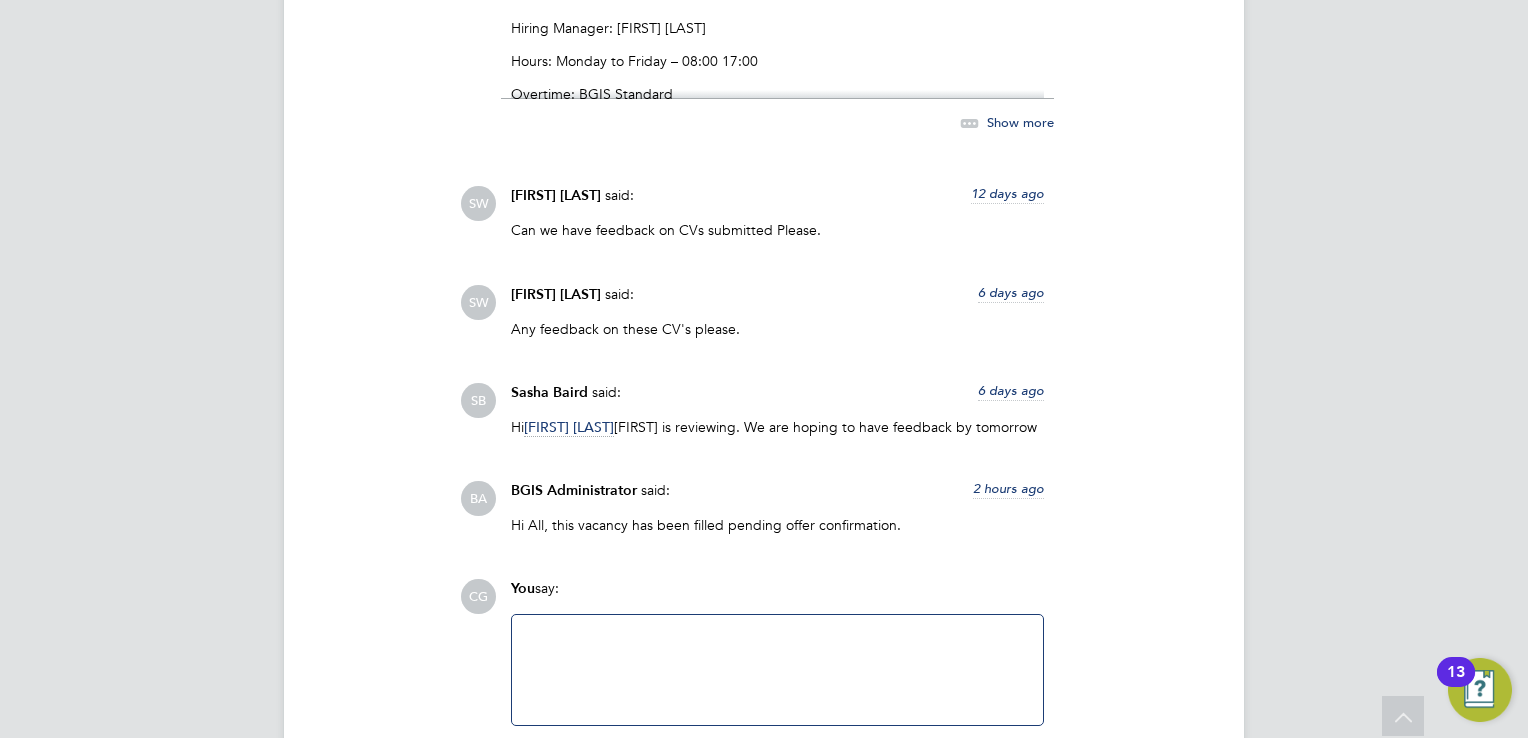 drag, startPoint x: 916, startPoint y: 548, endPoint x: 971, endPoint y: 575, distance: 61.269894 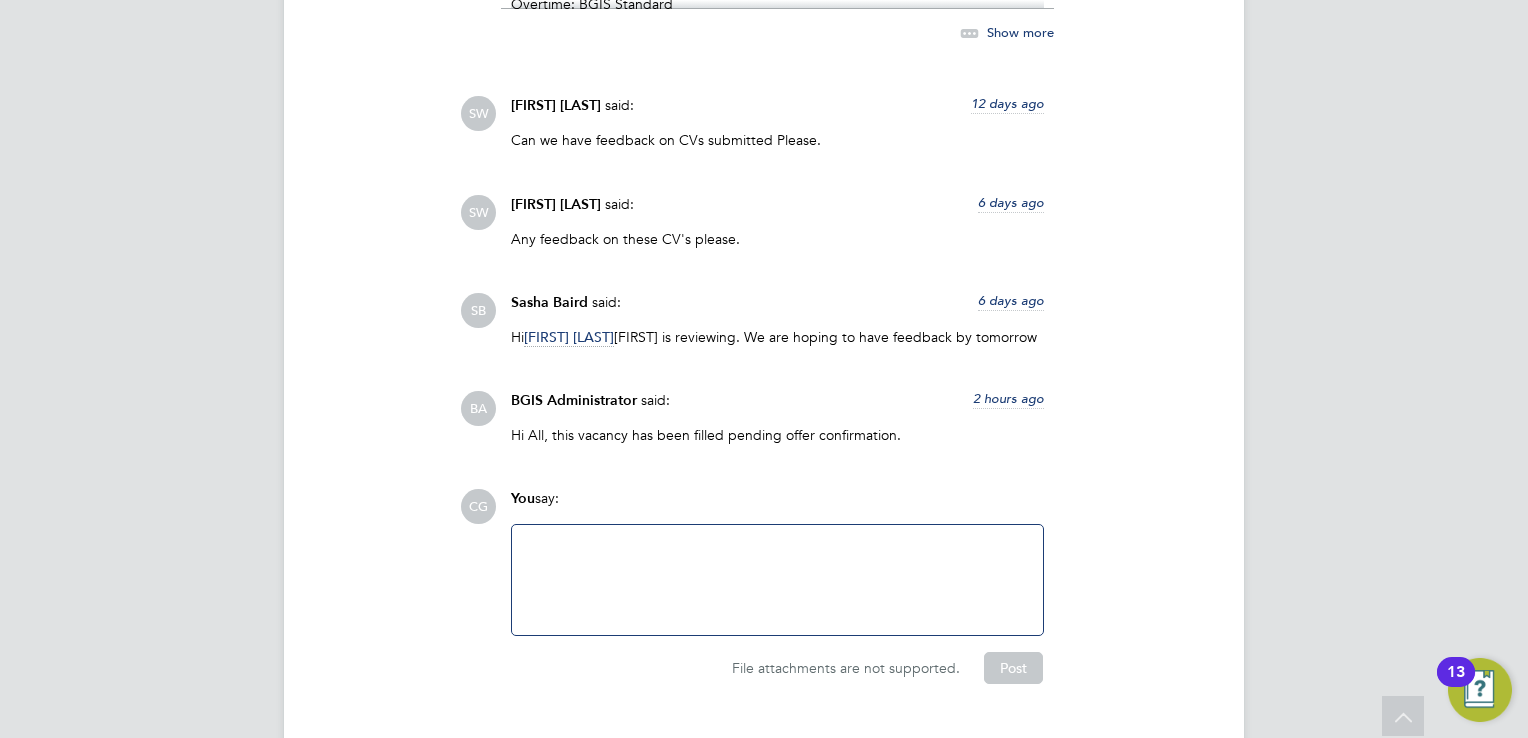 scroll, scrollTop: 3649, scrollLeft: 0, axis: vertical 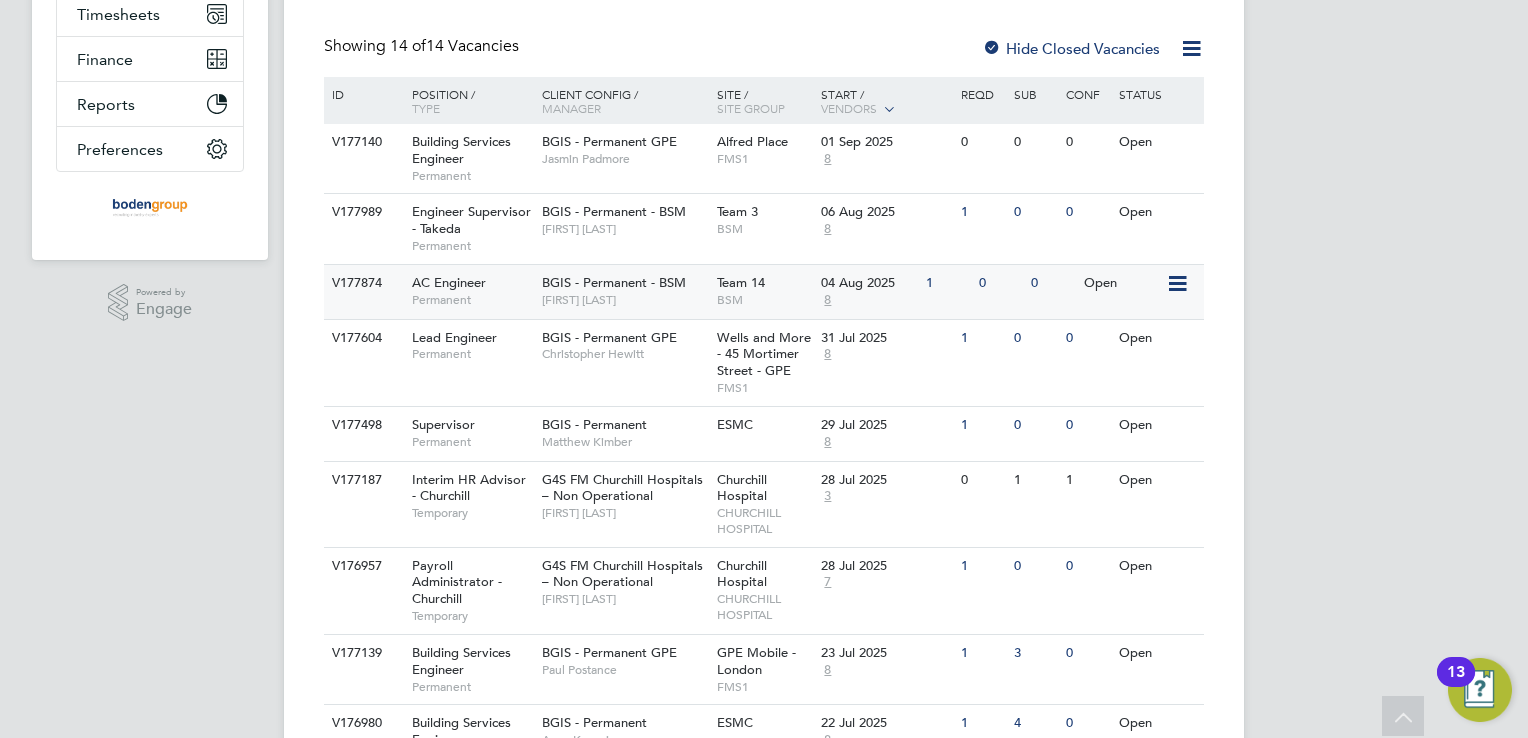 click on "BSM" 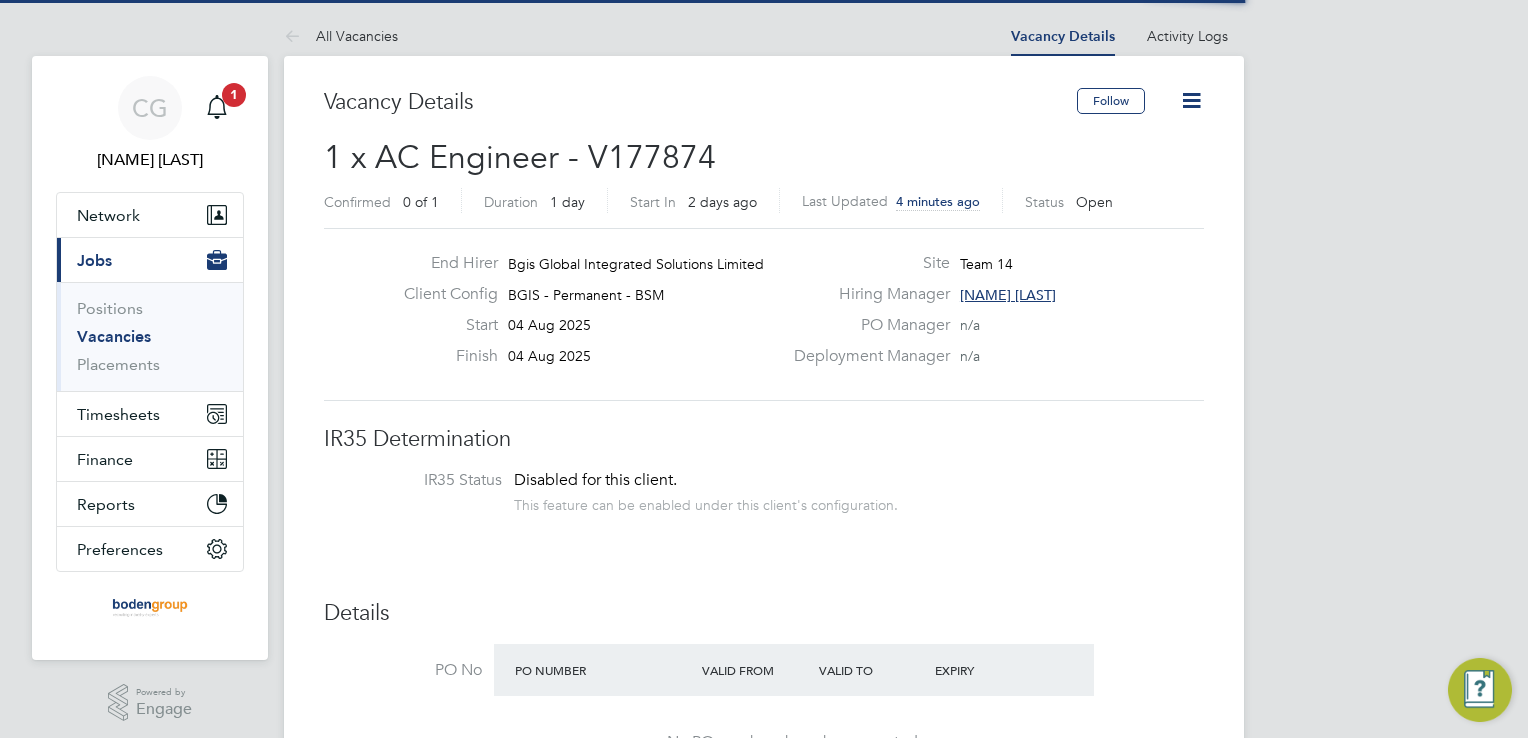 scroll, scrollTop: 0, scrollLeft: 0, axis: both 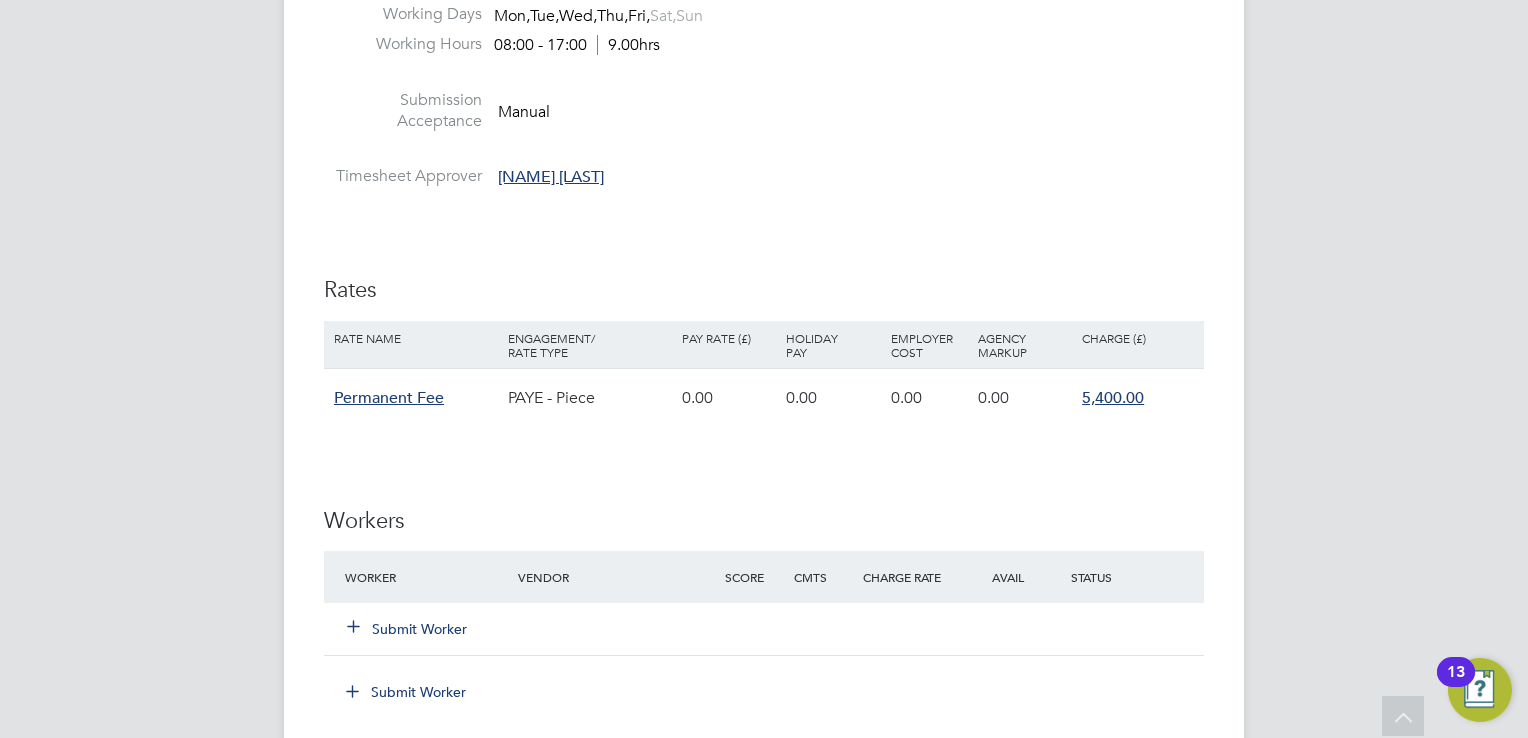 click on "[FIRST] [LAST]" 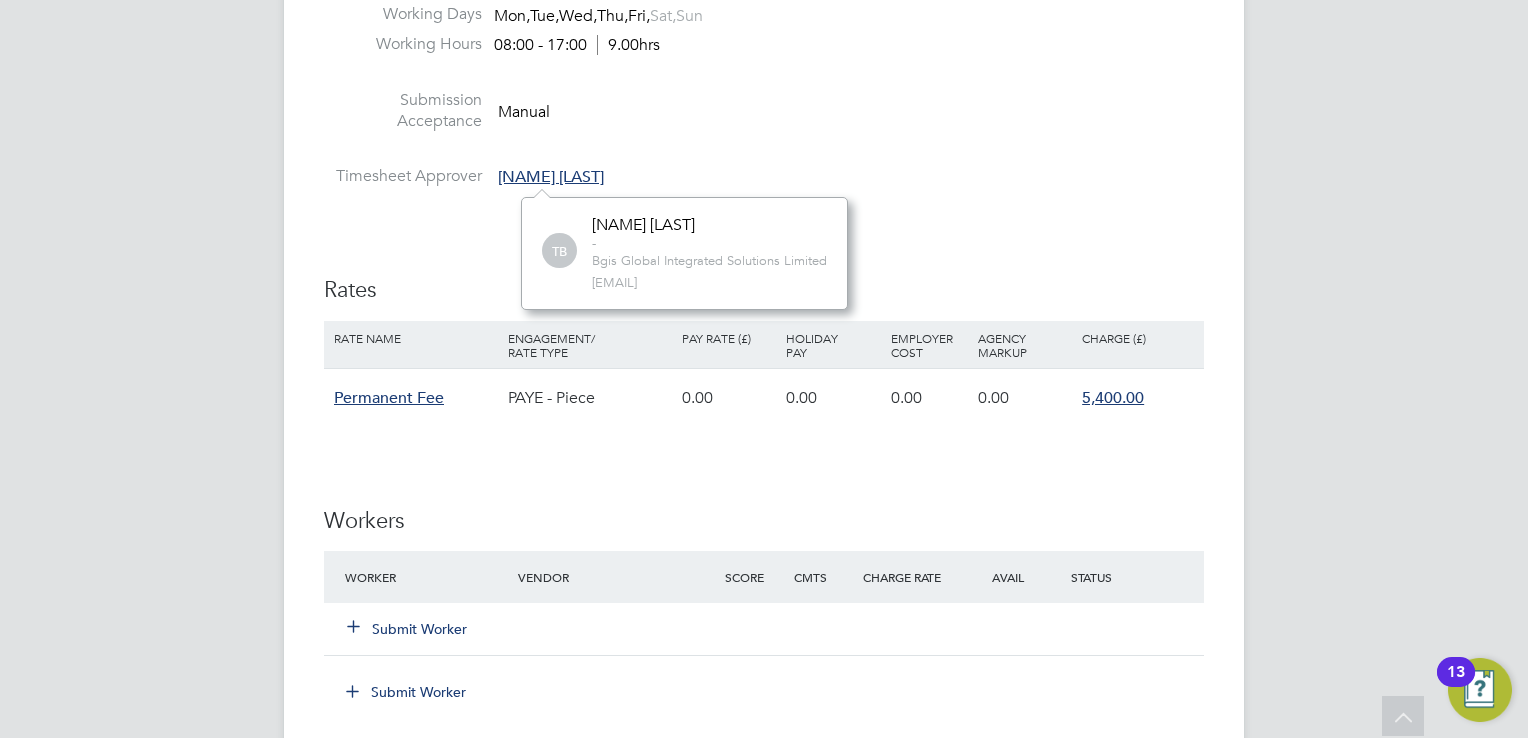scroll, scrollTop: 10, scrollLeft: 9, axis: both 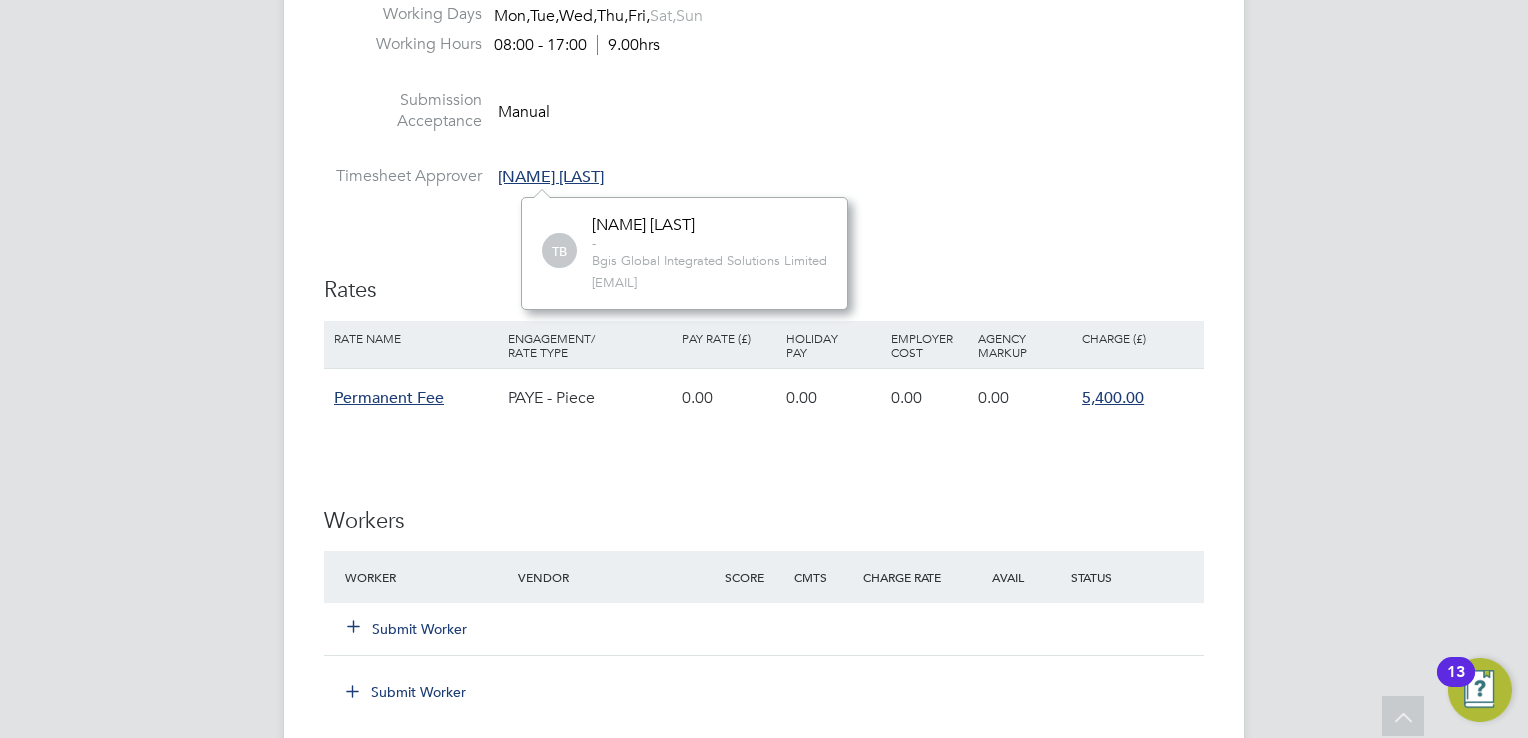 drag, startPoint x: 736, startPoint y: 286, endPoint x: 591, endPoint y: 284, distance: 145.0138 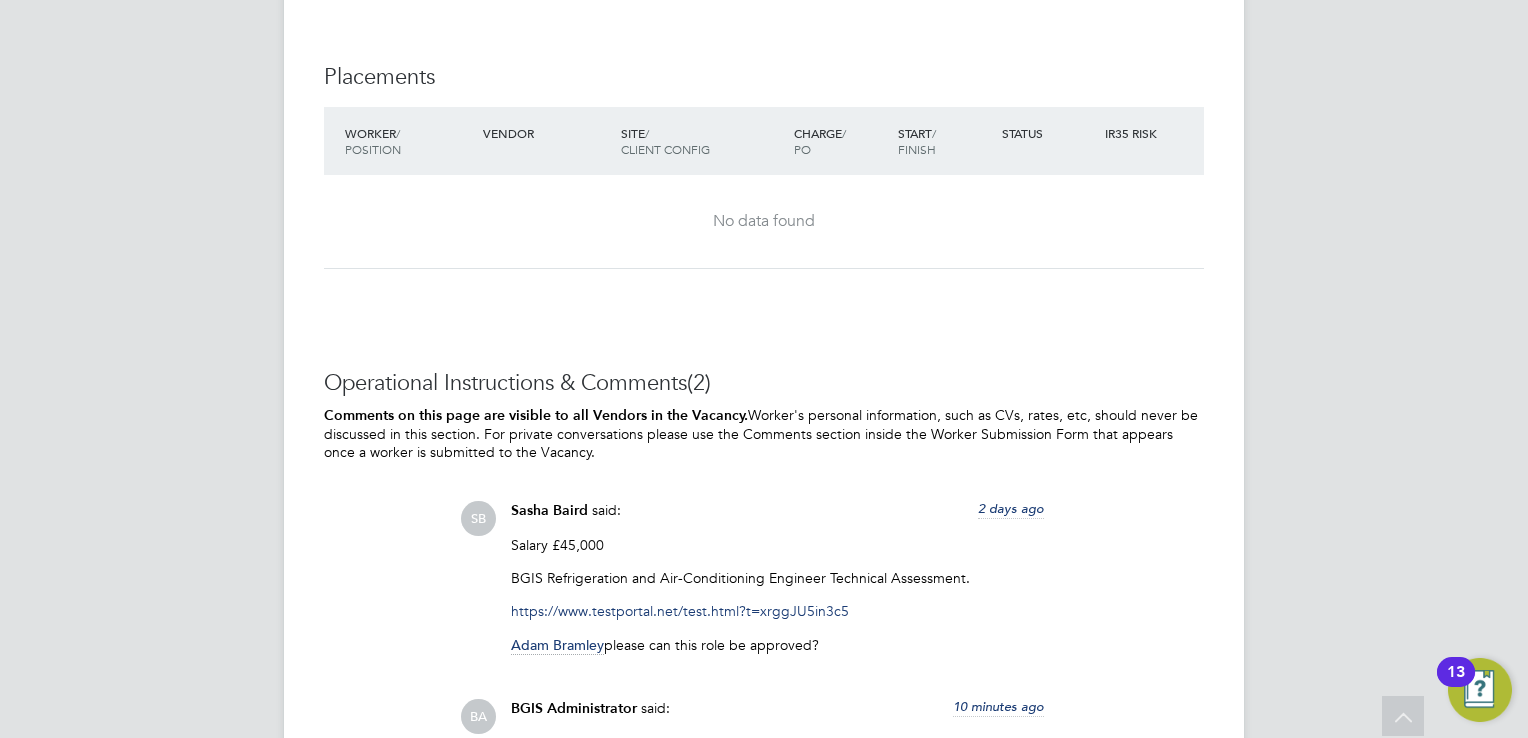 scroll, scrollTop: 3400, scrollLeft: 0, axis: vertical 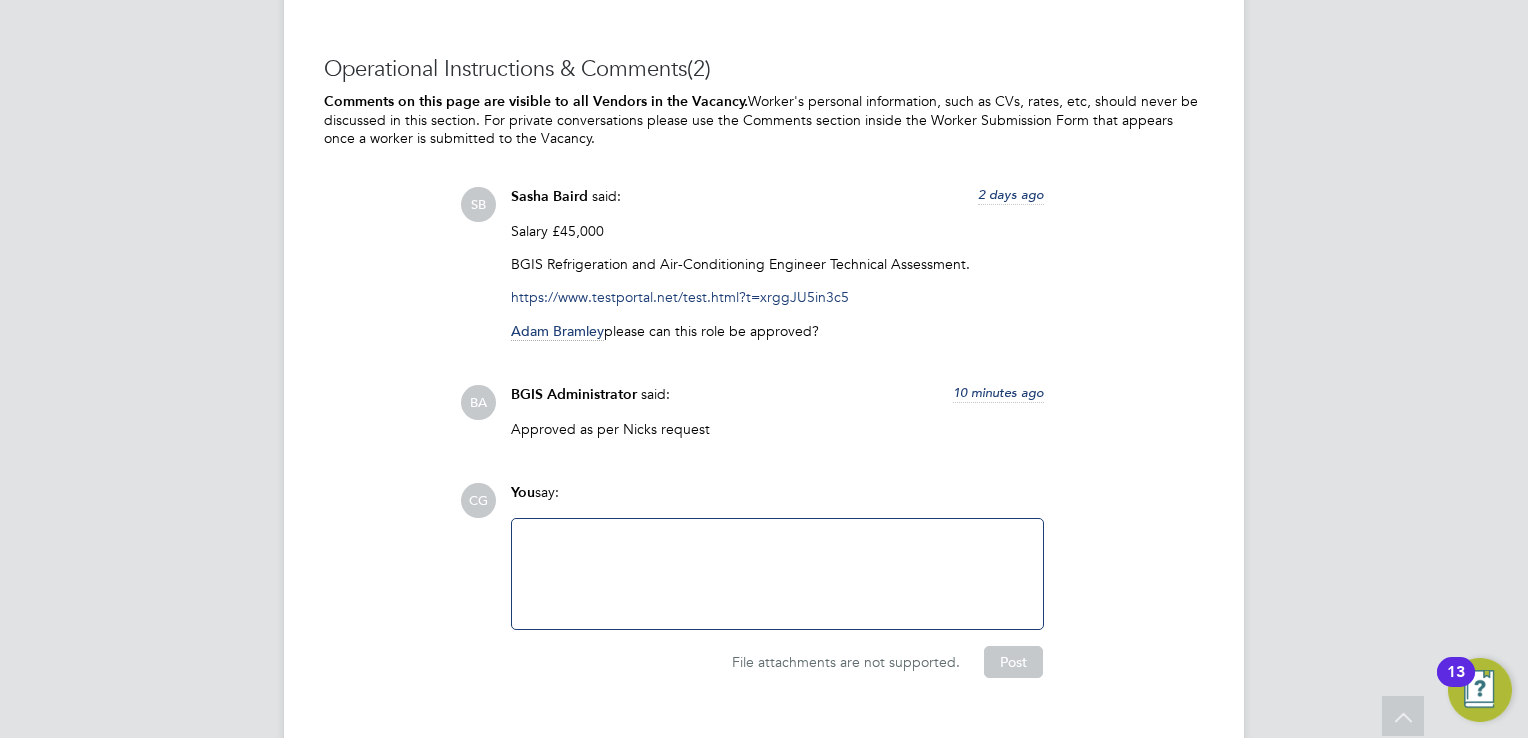drag, startPoint x: 517, startPoint y: 190, endPoint x: 844, endPoint y: 330, distance: 355.70914 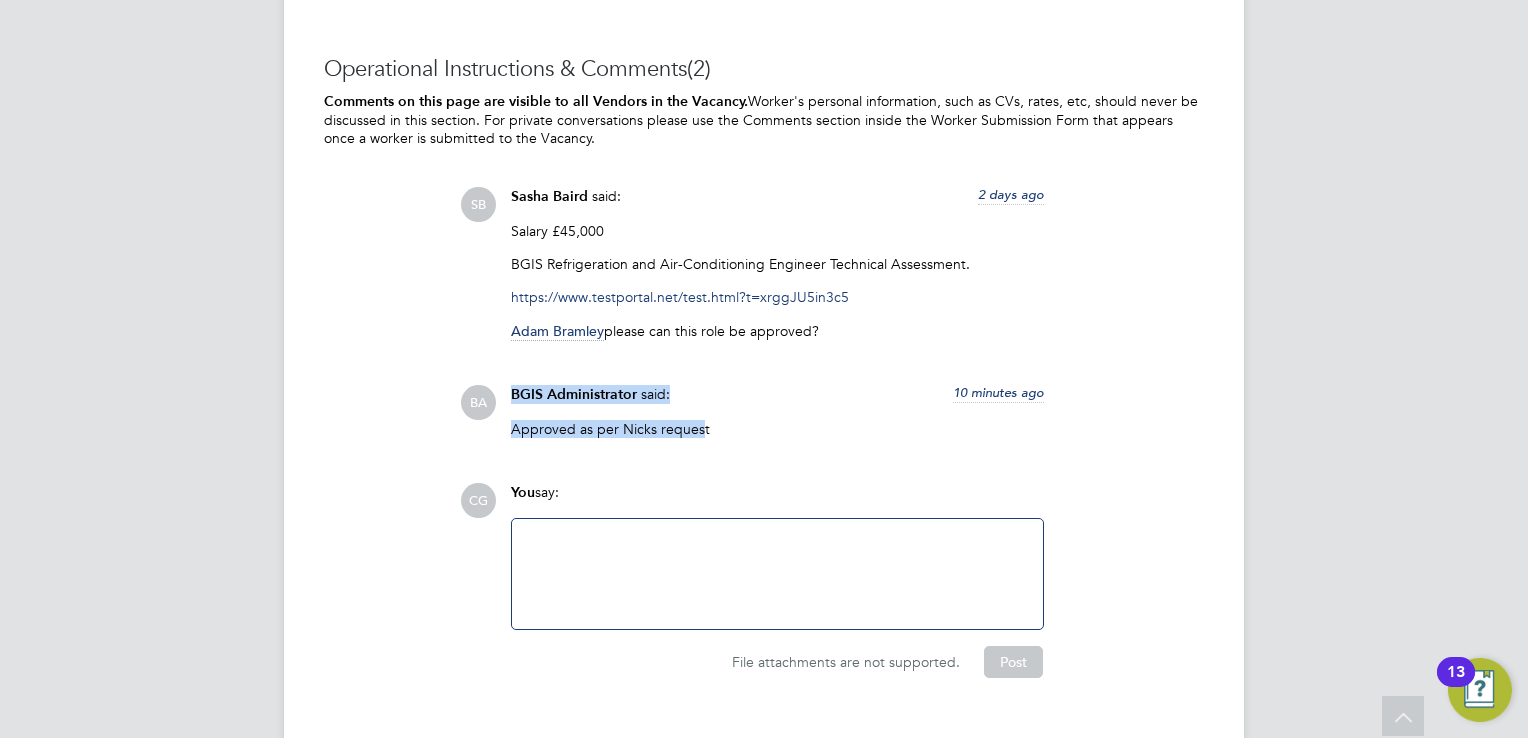 drag, startPoint x: 679, startPoint y: 419, endPoint x: 484, endPoint y: 394, distance: 196.59604 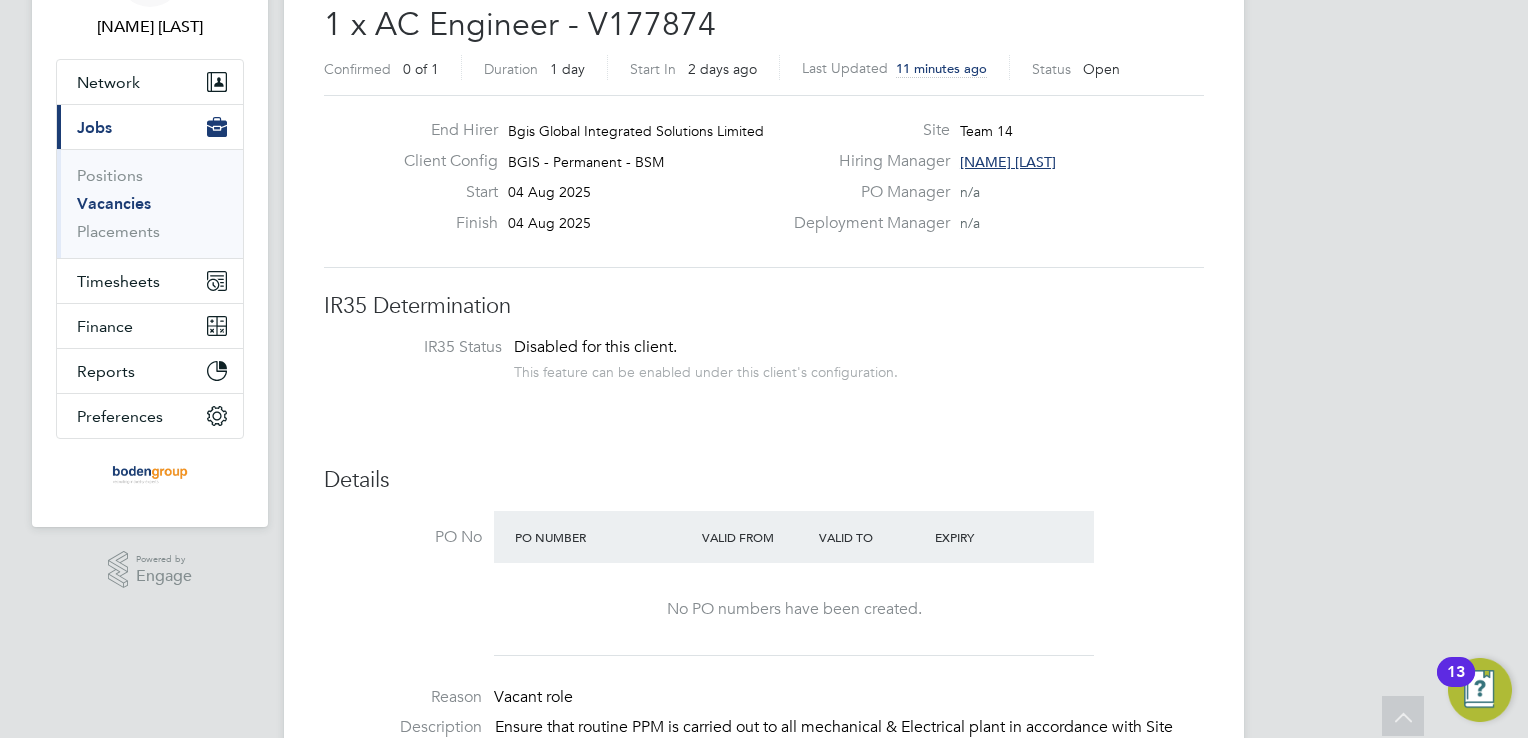 scroll, scrollTop: 0, scrollLeft: 0, axis: both 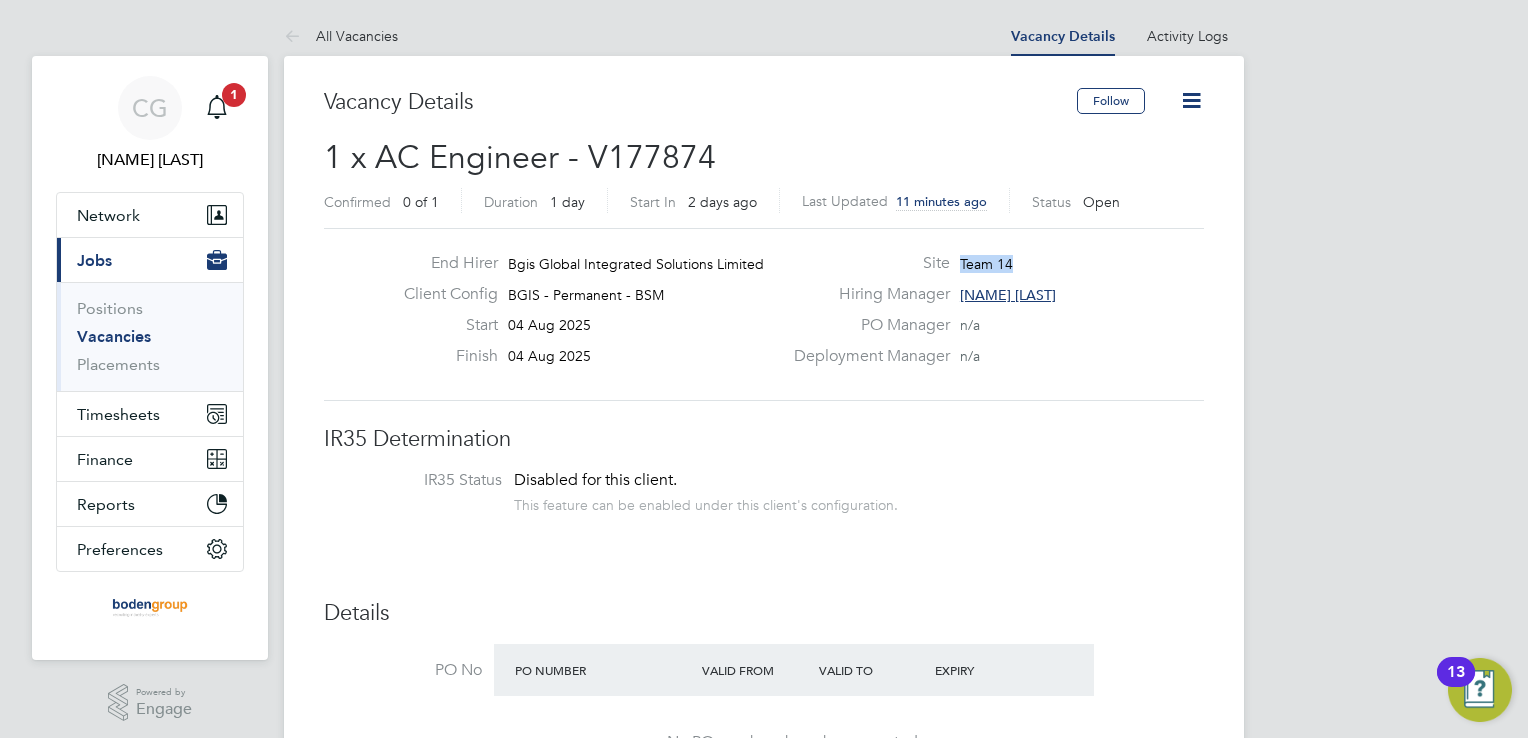 drag, startPoint x: 1017, startPoint y: 258, endPoint x: 961, endPoint y: 259, distance: 56.008926 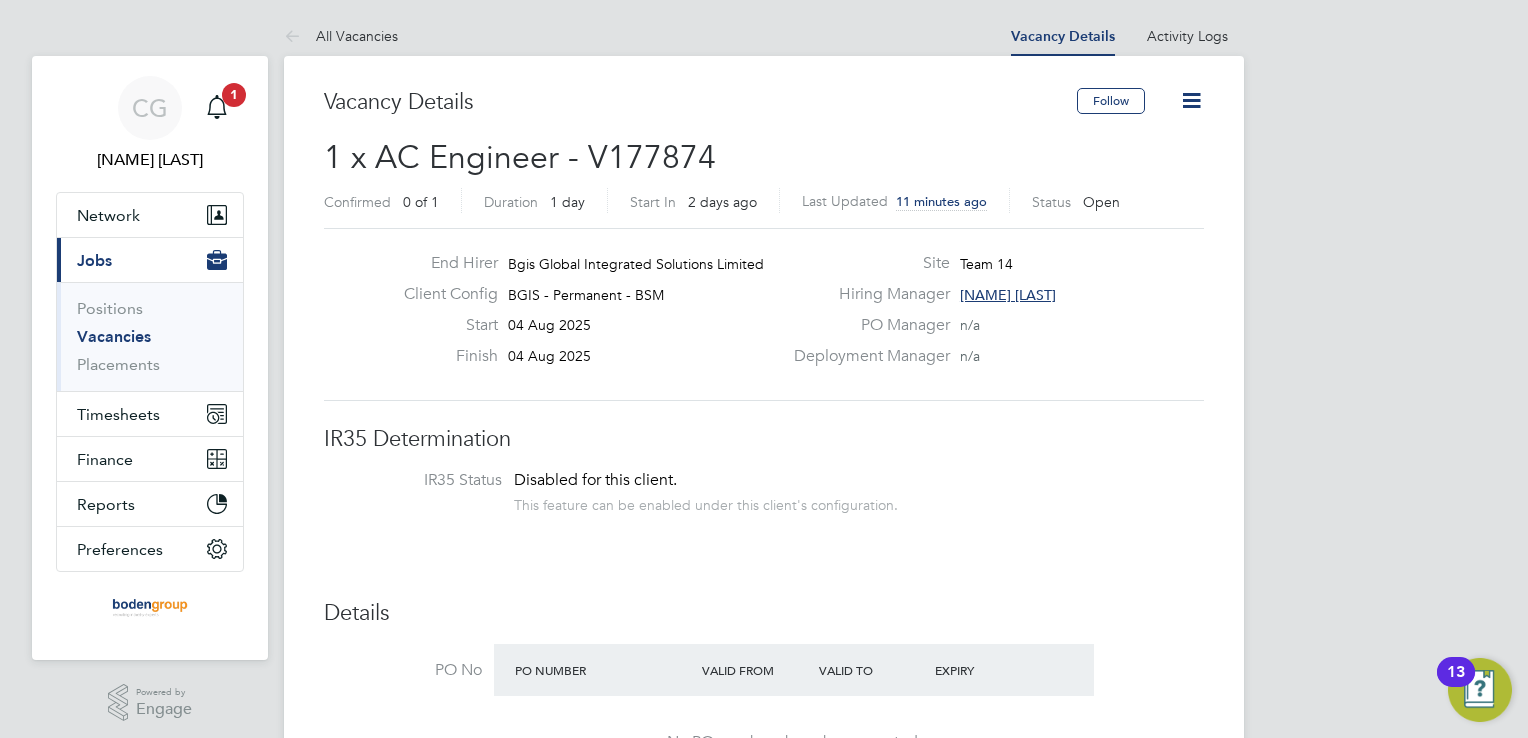 drag, startPoint x: 961, startPoint y: 259, endPoint x: 816, endPoint y: 281, distance: 146.65947 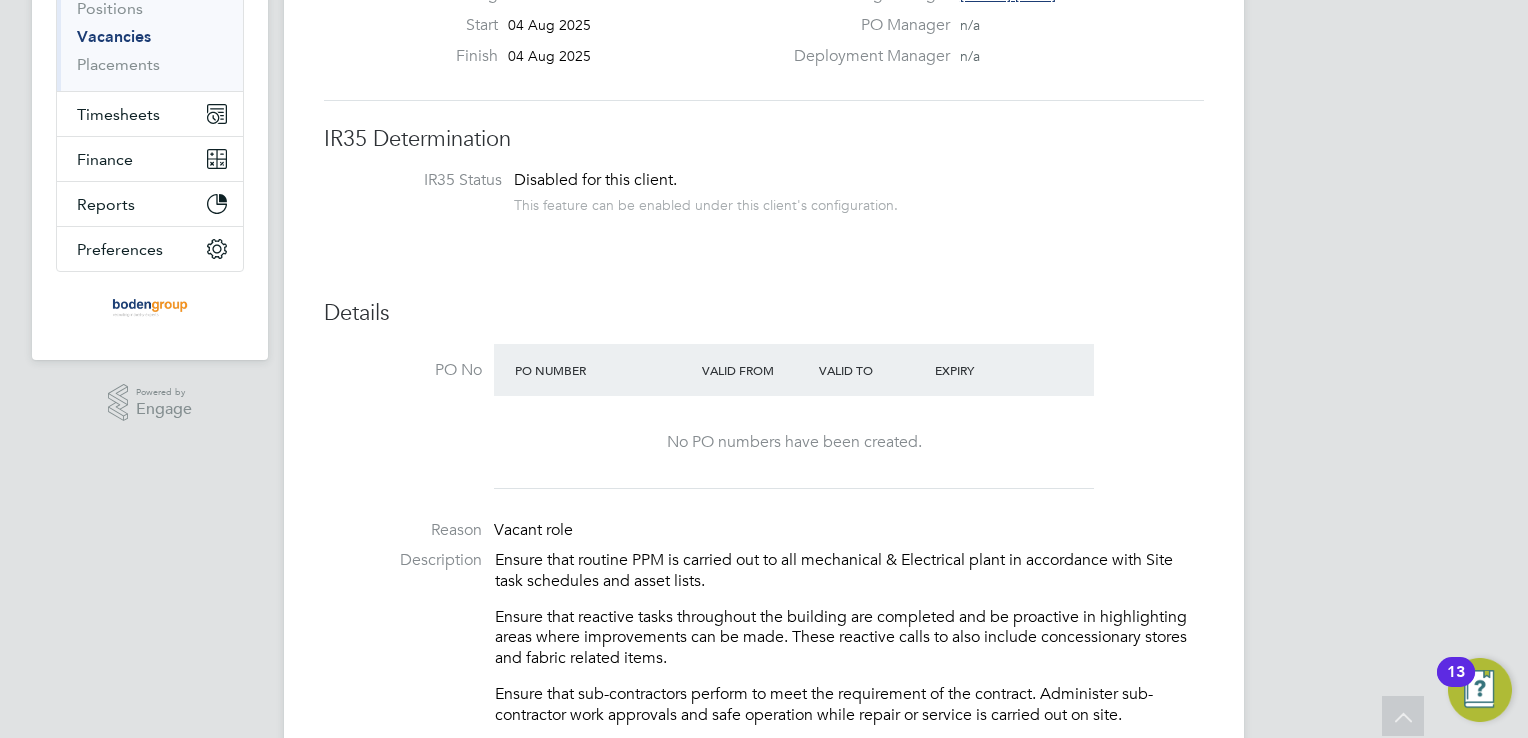 click on "Details" 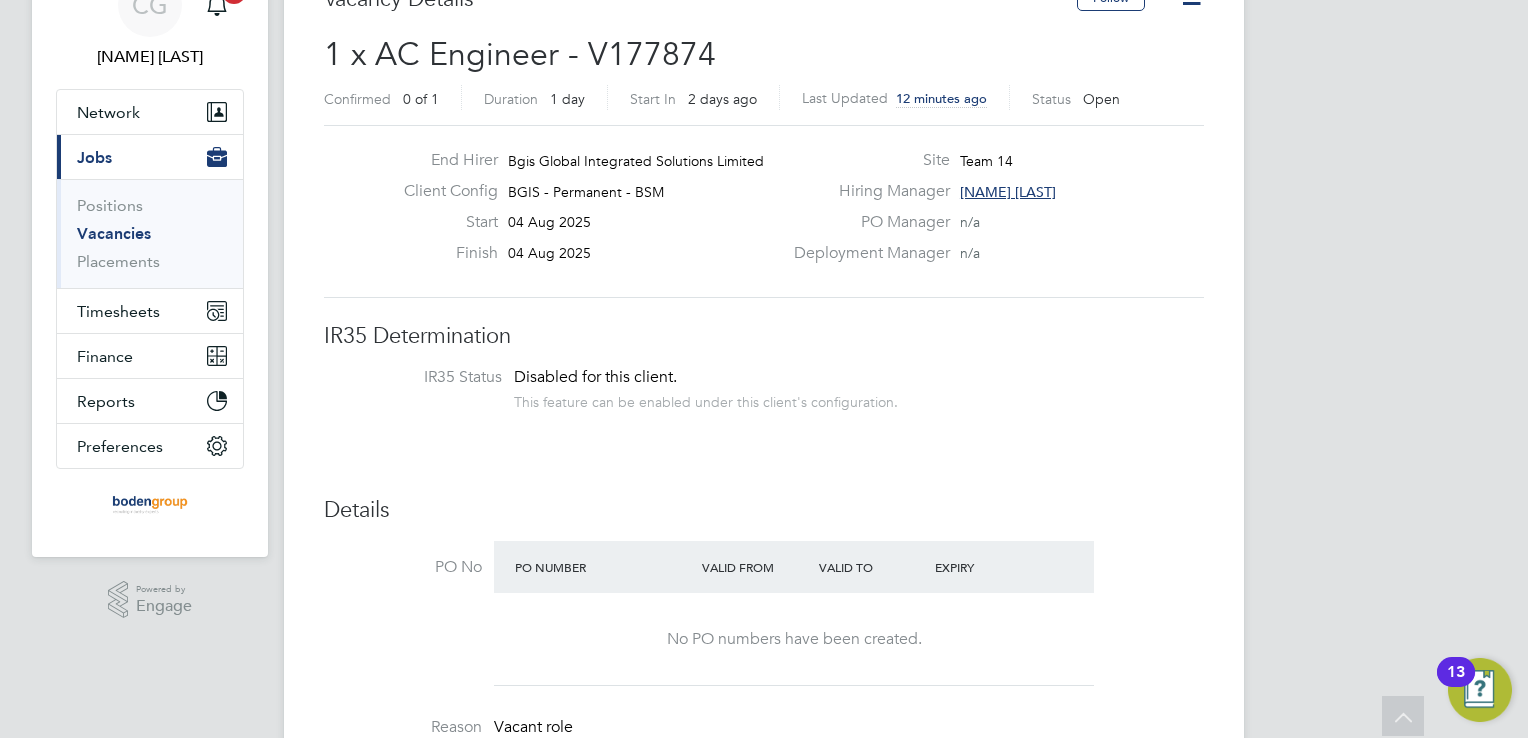 scroll, scrollTop: 0, scrollLeft: 0, axis: both 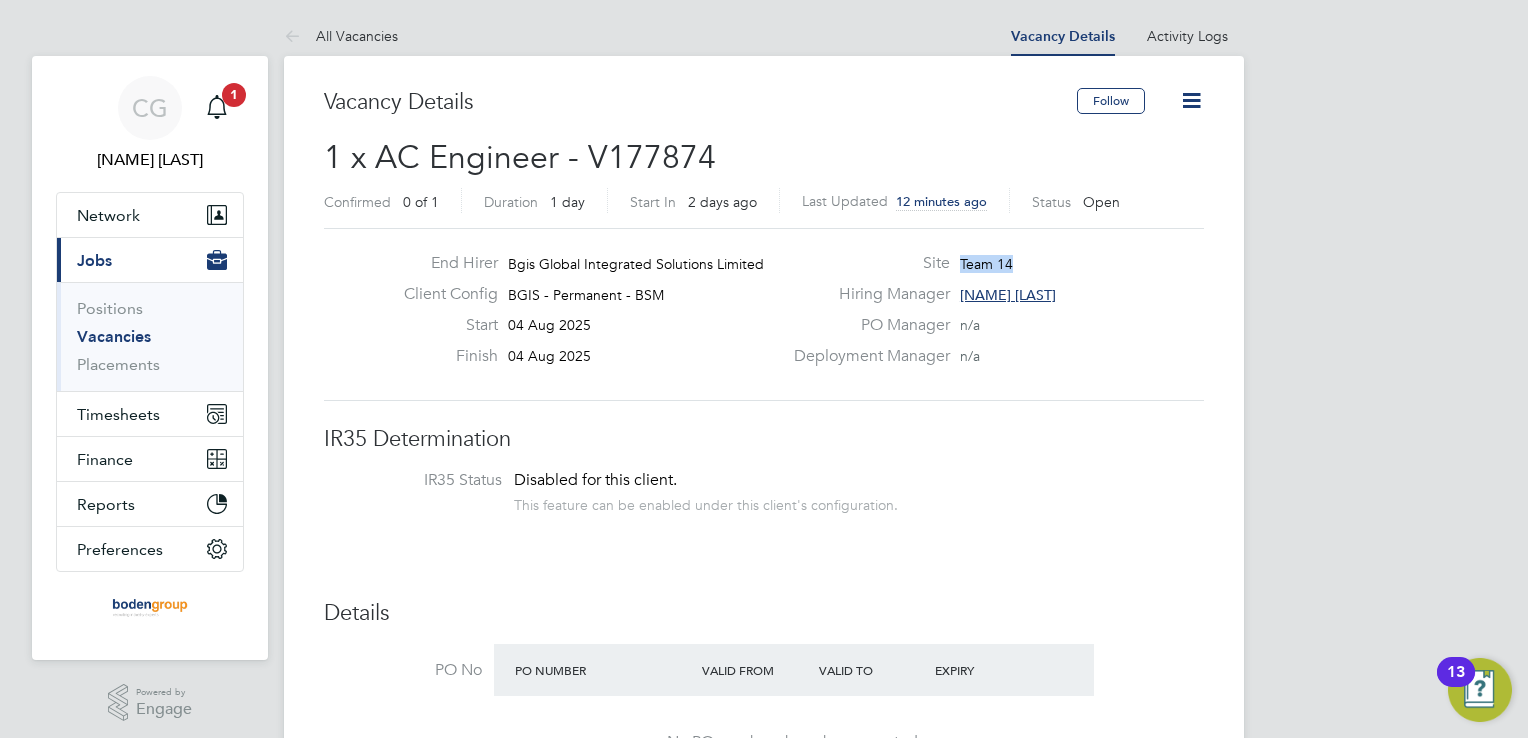 drag, startPoint x: 959, startPoint y: 246, endPoint x: 1012, endPoint y: 257, distance: 54.129475 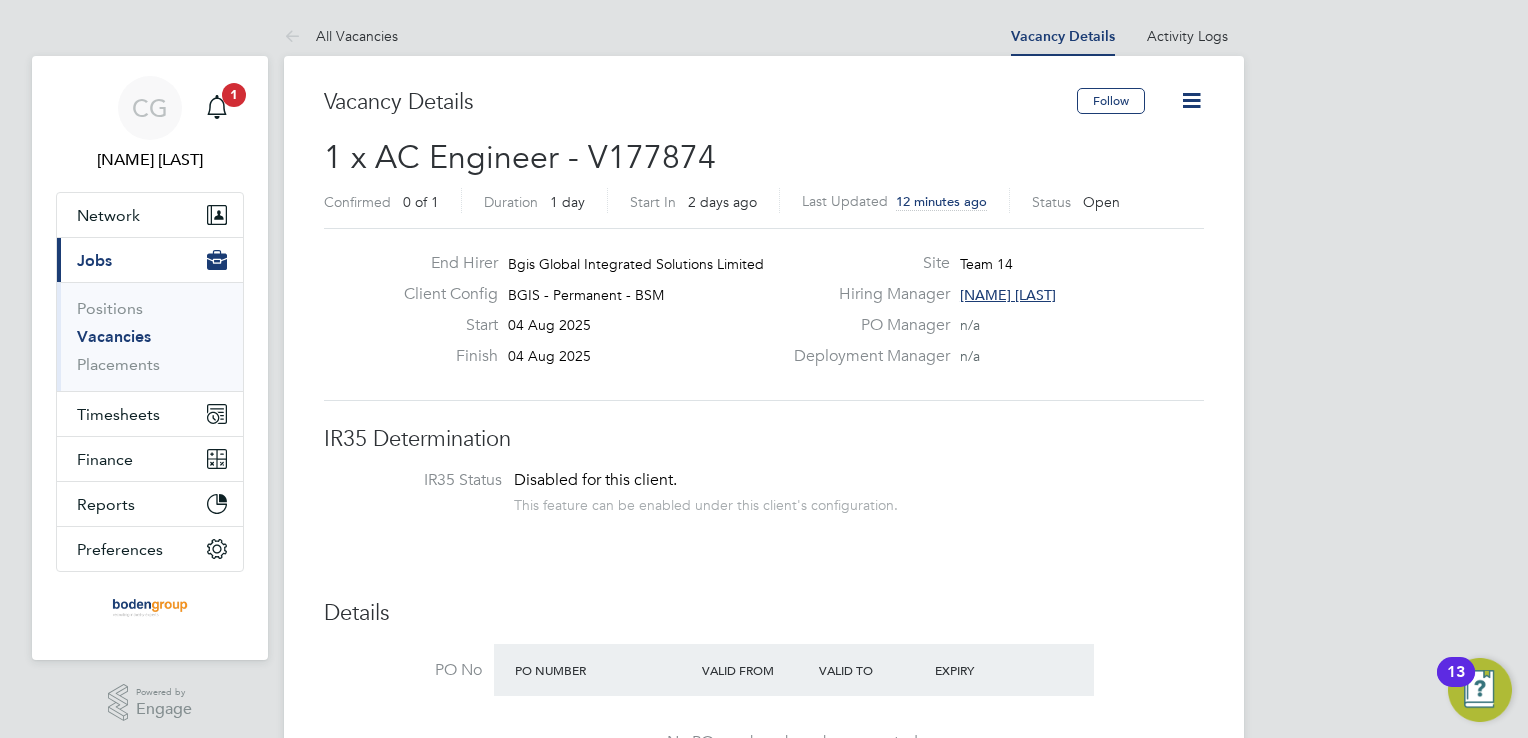drag, startPoint x: 866, startPoint y: 381, endPoint x: 818, endPoint y: 394, distance: 49.729267 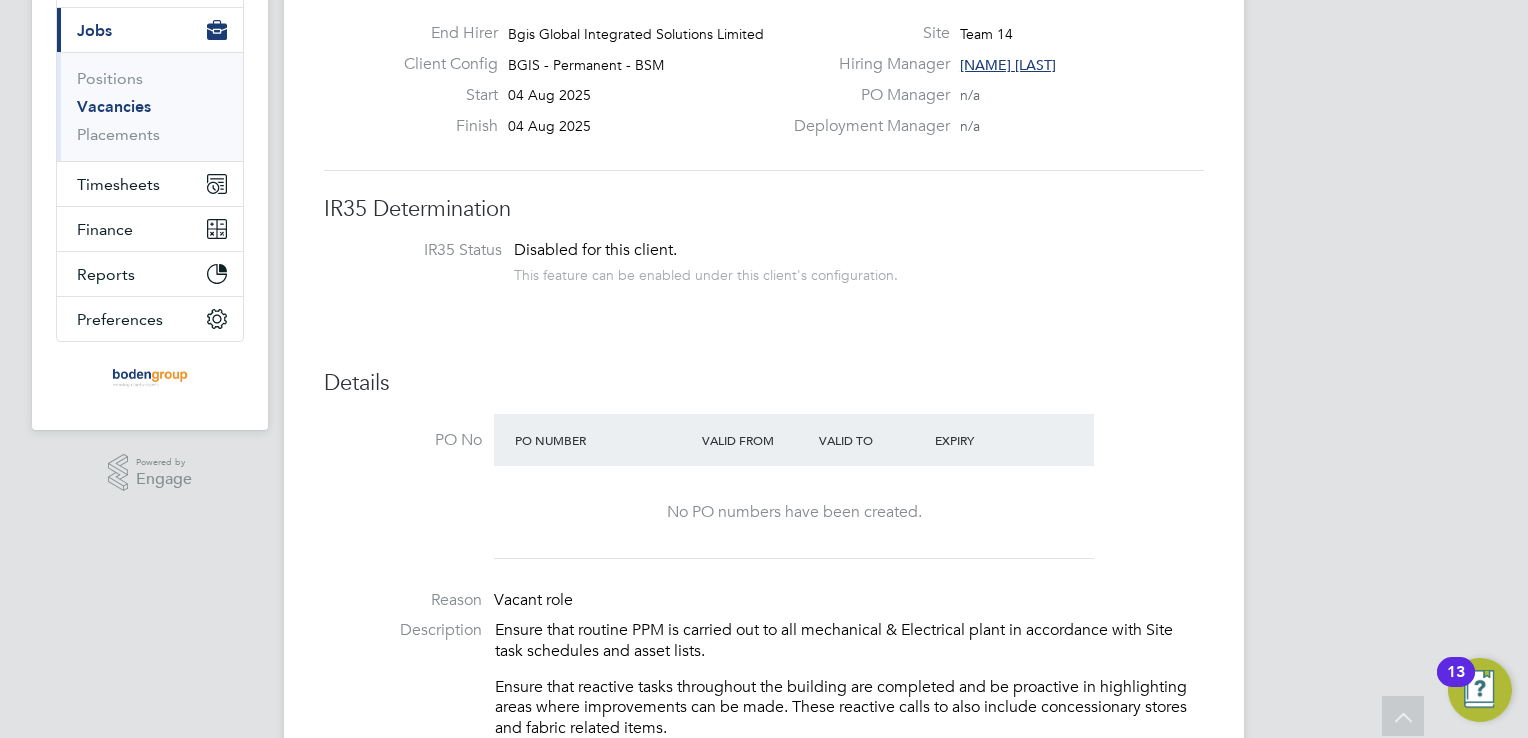 scroll, scrollTop: 100, scrollLeft: 0, axis: vertical 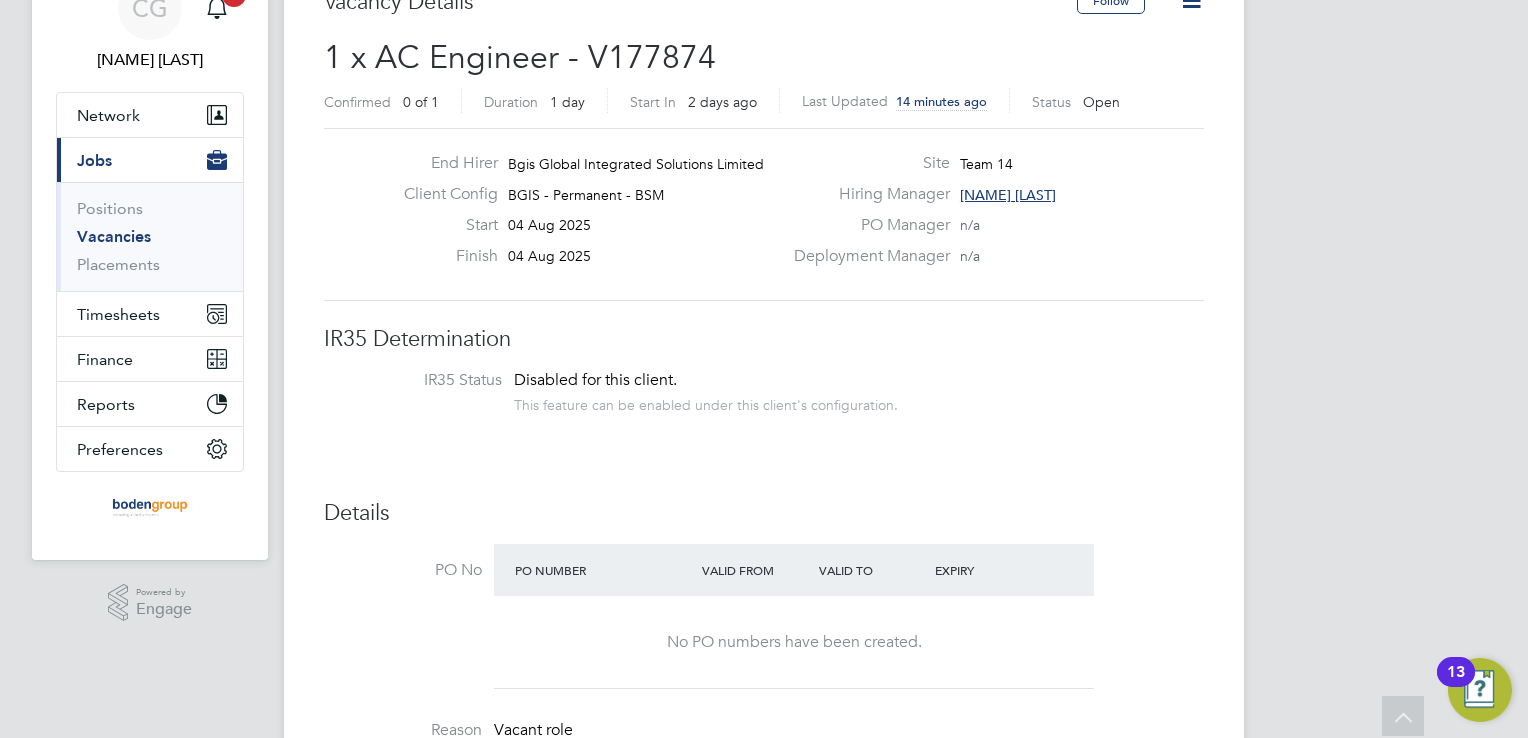 click on "[FIRST] [LAST]" 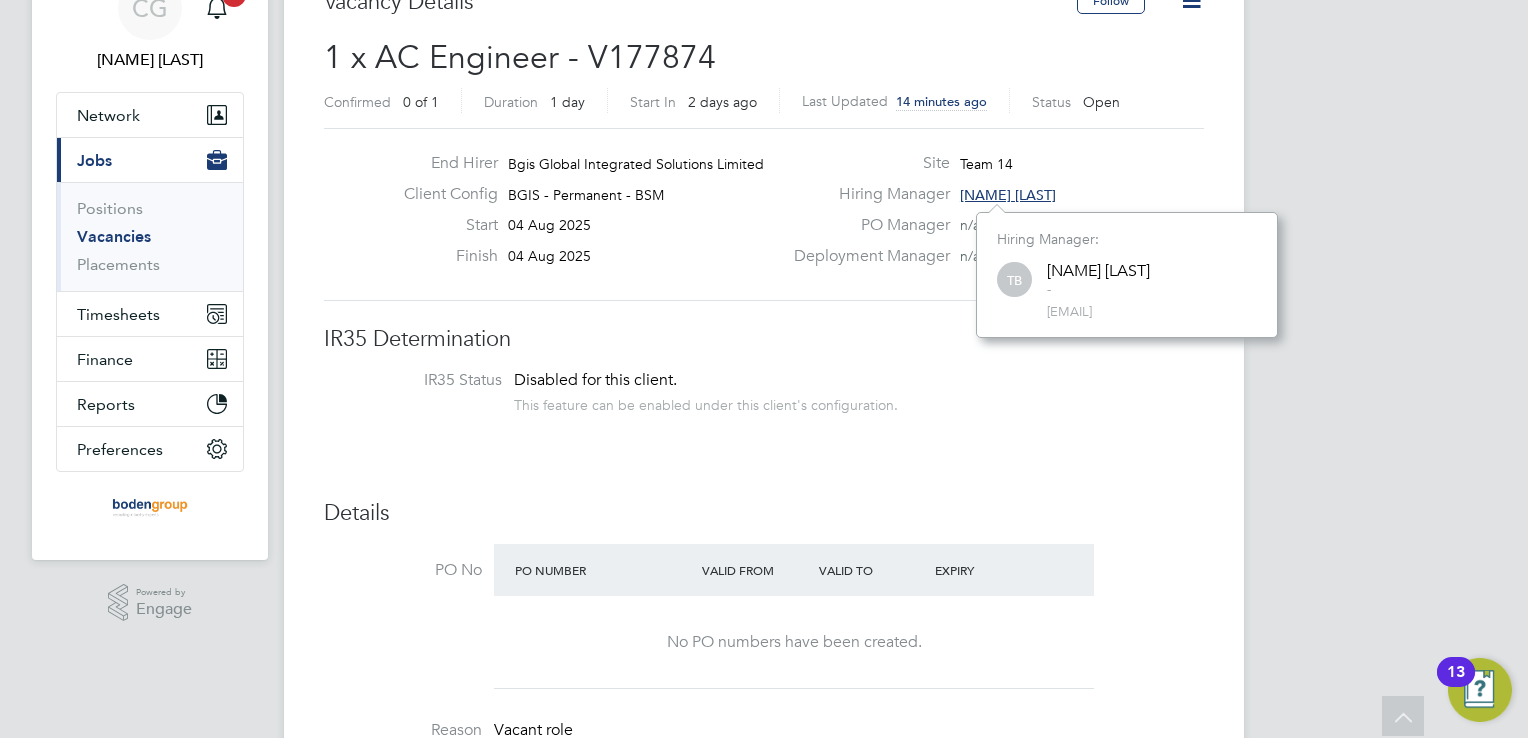 drag, startPoint x: 1188, startPoint y: 312, endPoint x: 1031, endPoint y: 311, distance: 157.00319 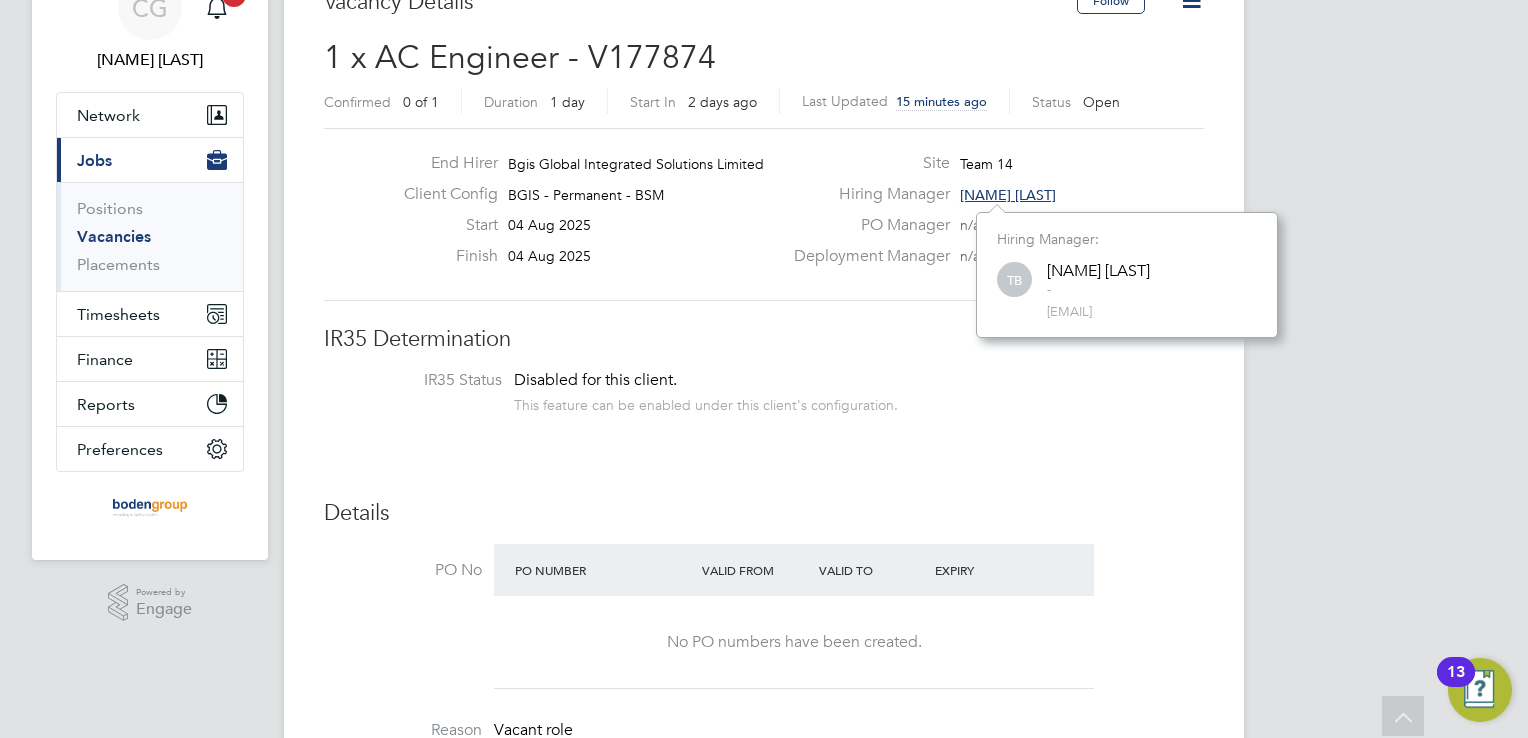 click on "Vacancy Details Follow     1 x AC Engineer - V177874 Confirmed   0 of 1 Duration   1 day Start In     2 days ago Last Updated 15 minutes ago Status   Open   End Hirer Bgis Global Integrated Solutions Limited Client Config BGIS - Permanent - BSM Start 04 Aug 2025 Finish 04 Aug 2025 Site Team 14 Hiring Manager Toby Bavester PO Manager  n/a Deployment Manager n/a IR35 Determination IR35 Status Disabled for this client. This feature can be enabled under this client's configuration. Details PO No PO Number Valid From Valid To Expiry No PO numbers have been created. Reason   Vacant role Description Ensure that routine PPM is carried out to all mechanical & Electrical plant in accordance with Site task schedules and asset lists.
Ensure that reactive tasks throughout the building are completed and be proactive in highlighting areas where improvements can be made. These reactive calls to also include concessionary stores and fabric related items.
Tools n/a n/a   Sun" 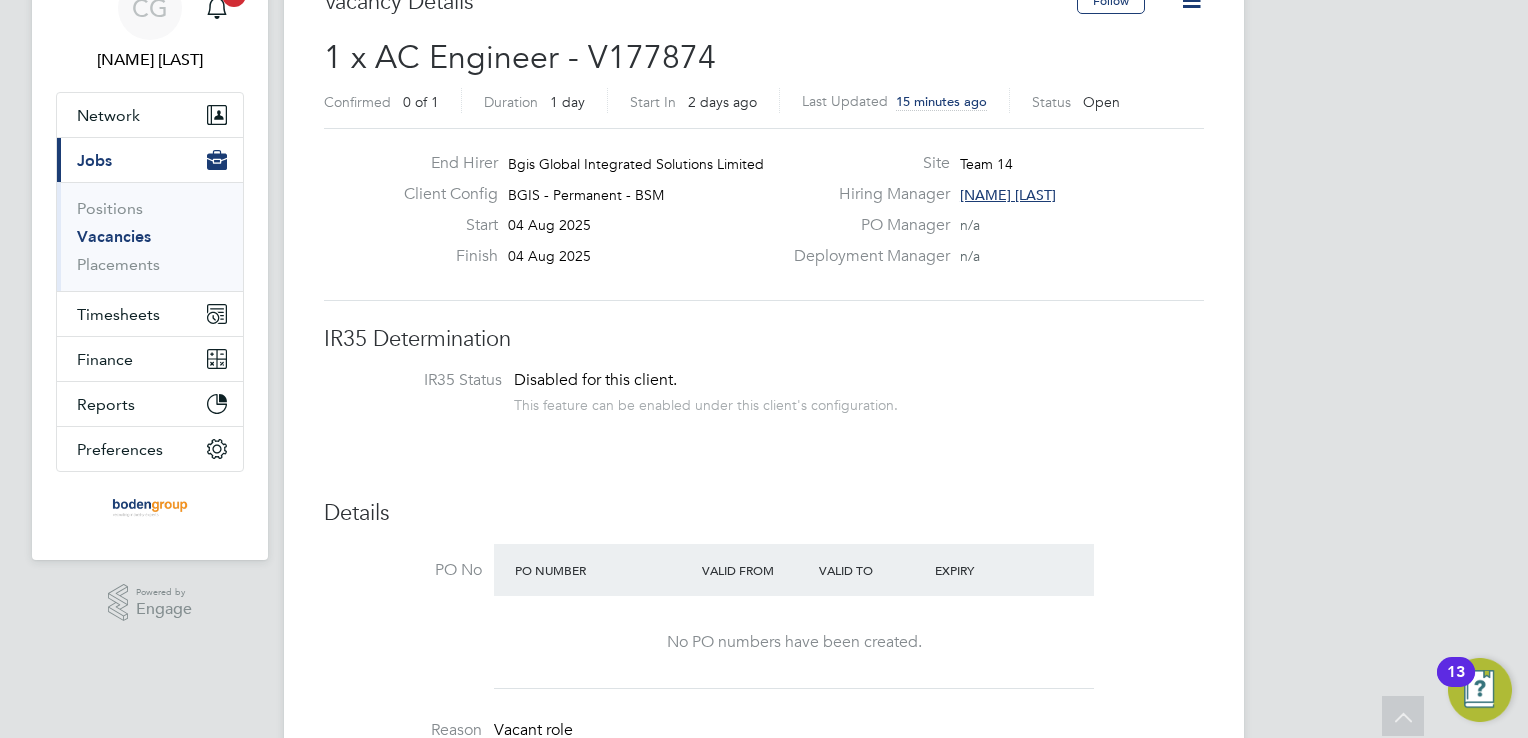 click on "Vacancy Details Follow     1 x AC Engineer - V177874 Confirmed   0 of 1 Duration   1 day Start In     2 days ago Last Updated 15 minutes ago Status   Open   End Hirer Bgis Global Integrated Solutions Limited Client Config BGIS - Permanent - BSM Start 04 Aug 2025 Finish 04 Aug 2025 Site Team 14 Hiring Manager Toby Bavester PO Manager  n/a Deployment Manager n/a IR35 Determination IR35 Status Disabled for this client. This feature can be enabled under this client's configuration. Details PO No PO Number Valid From Valid To Expiry No PO numbers have been created. Reason   Vacant role Description Ensure that routine PPM is carried out to all mechanical & Electrical plant in accordance with Site task schedules and asset lists.
Ensure that reactive tasks throughout the building are completed and be proactive in highlighting areas where improvements can be made. These reactive calls to also include concessionary stores and fabric related items.
Tools n/a n/a   Sun" 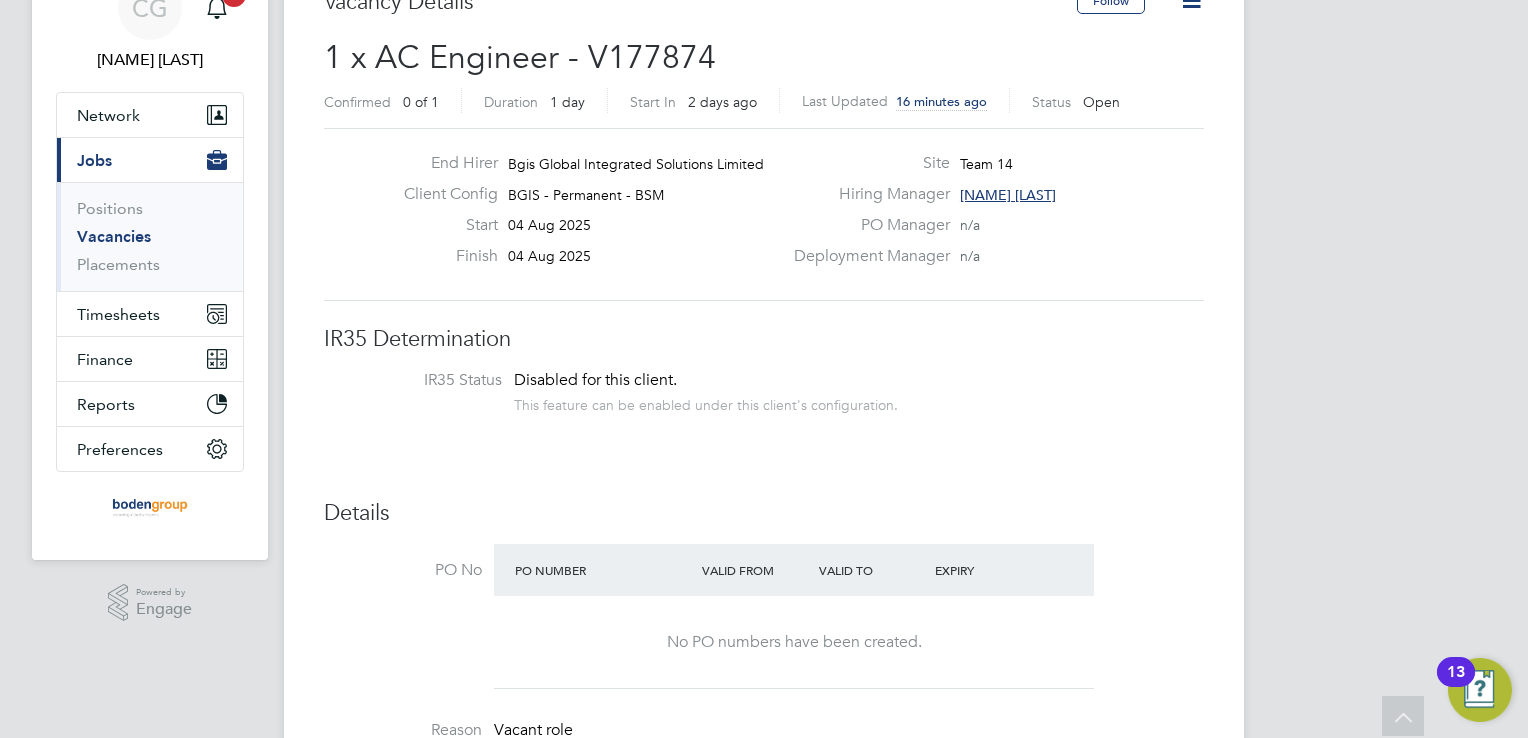 click on "IR35 Determination IR35 Status Disabled for this client. This feature can be enabled under this client's configuration. Details PO No PO Number Valid From Valid To Expiry No PO numbers have been created. Reason   Vacant role Description Ensure that routine PPM is carried out to all mechanical & Electrical plant in accordance with Site task schedules and asset lists.
Ensure that reactive tasks throughout the building are completed and be proactive in highlighting areas where improvements can be made. These reactive calls to also include concessionary stores and fabric related items.
Ensure that sub-contractors perform to meet the requirement of the contract. Administer sub-contractor work approvals and safe operation while repair or service is carried out on site.
To operate a Permit to Work System in accordance with BGIS Quality, Health & Safety procedures and client requirements.
Ensure that plant faults and defects are swiftly remedied to maintain plant in serviceable order at all times." 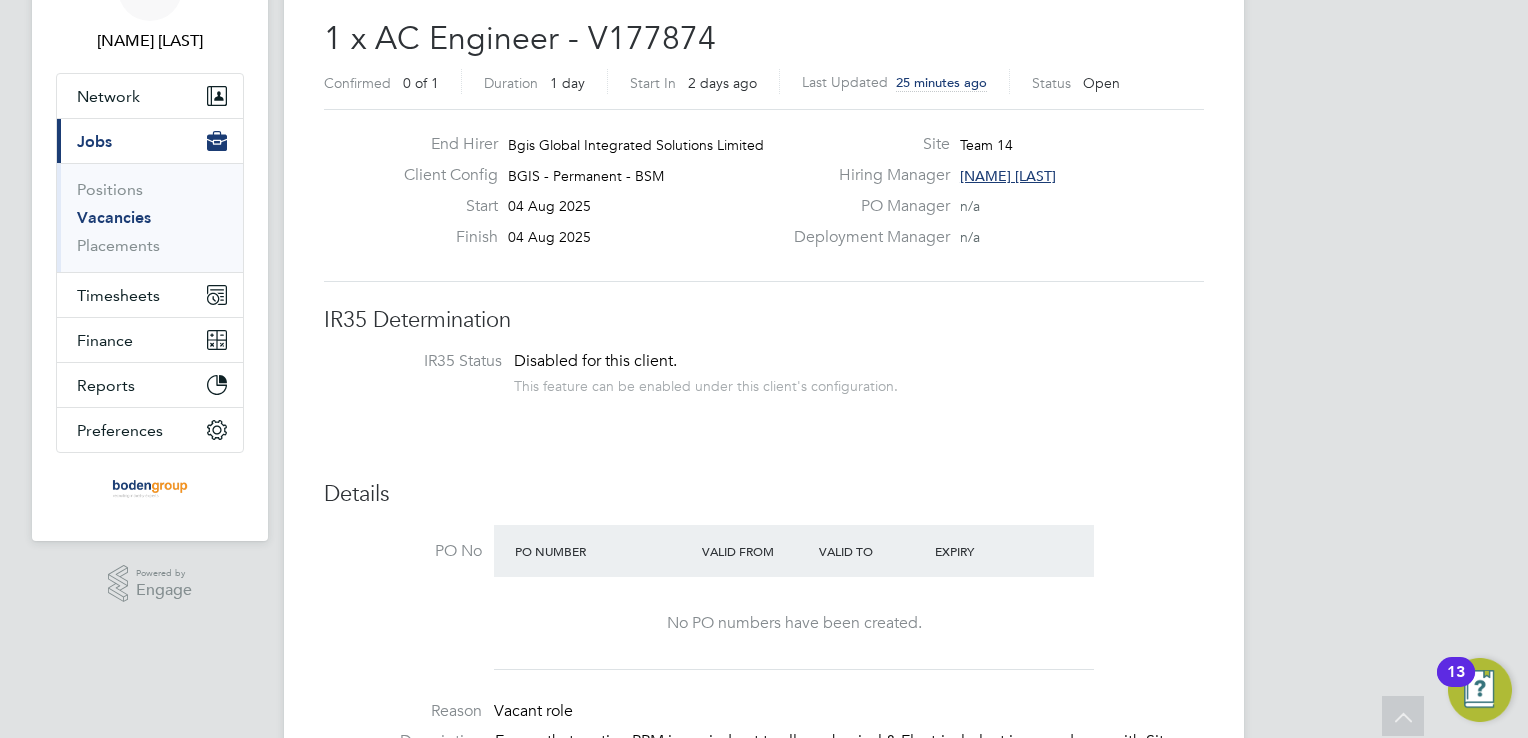scroll, scrollTop: 0, scrollLeft: 0, axis: both 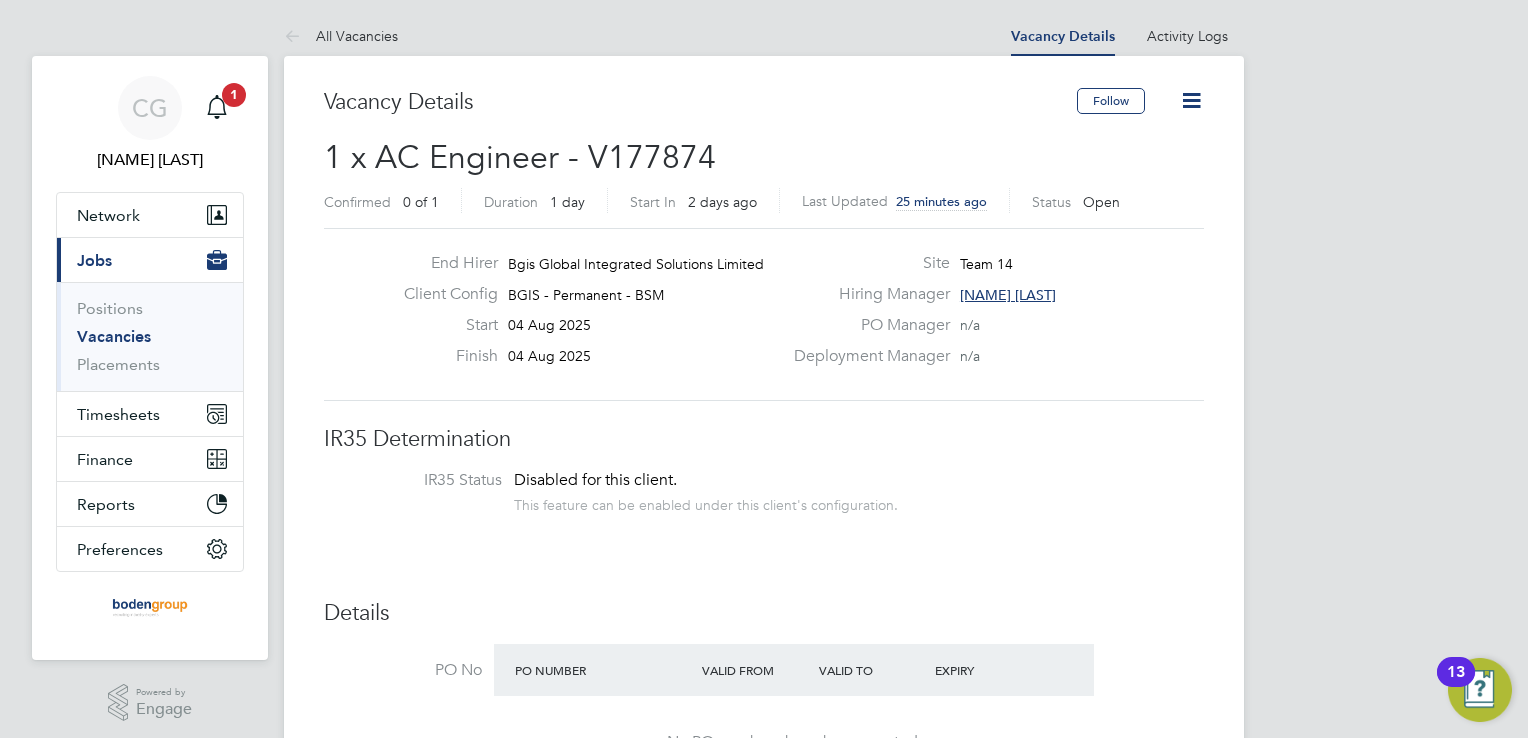 click on "[FIRST] [LAST]" 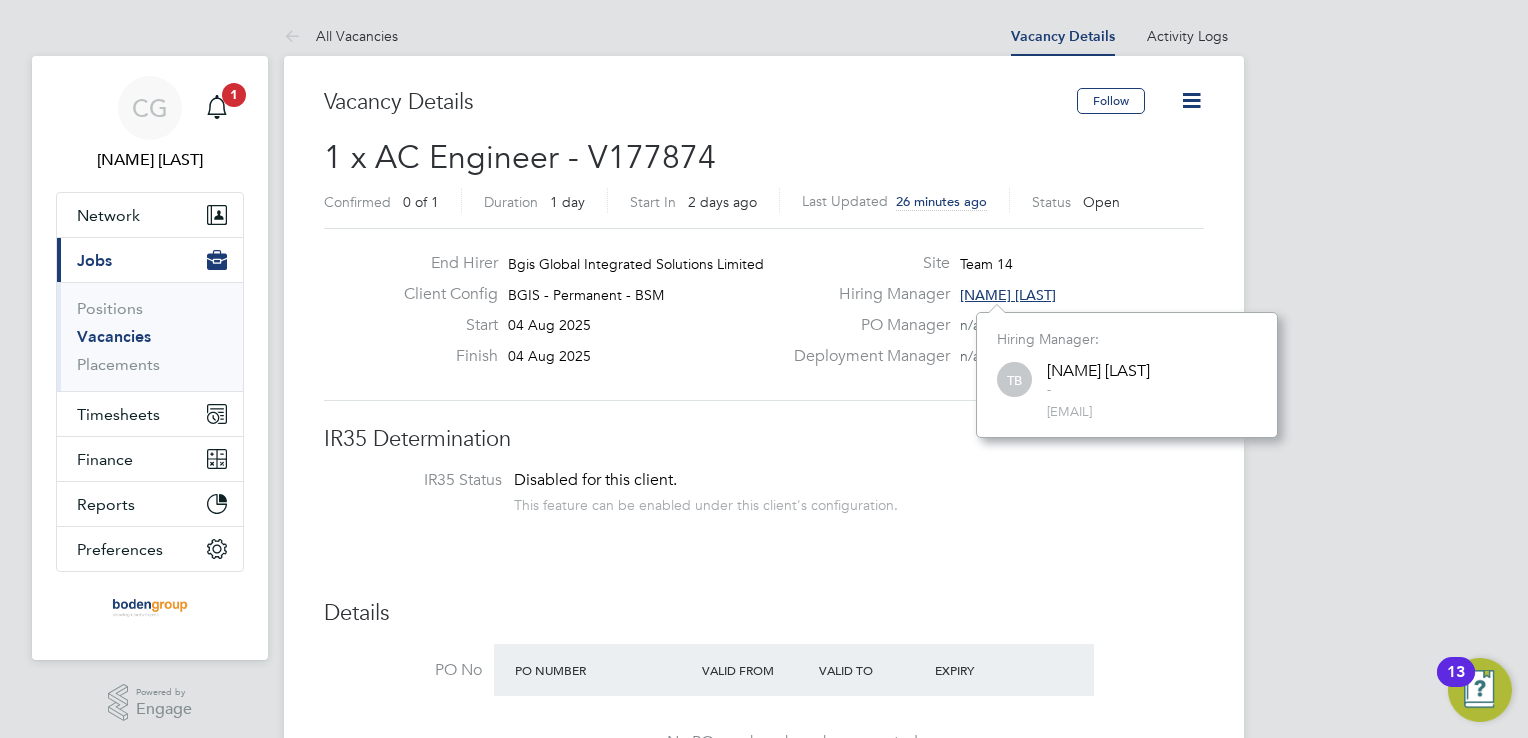 click on "Site Team 14" 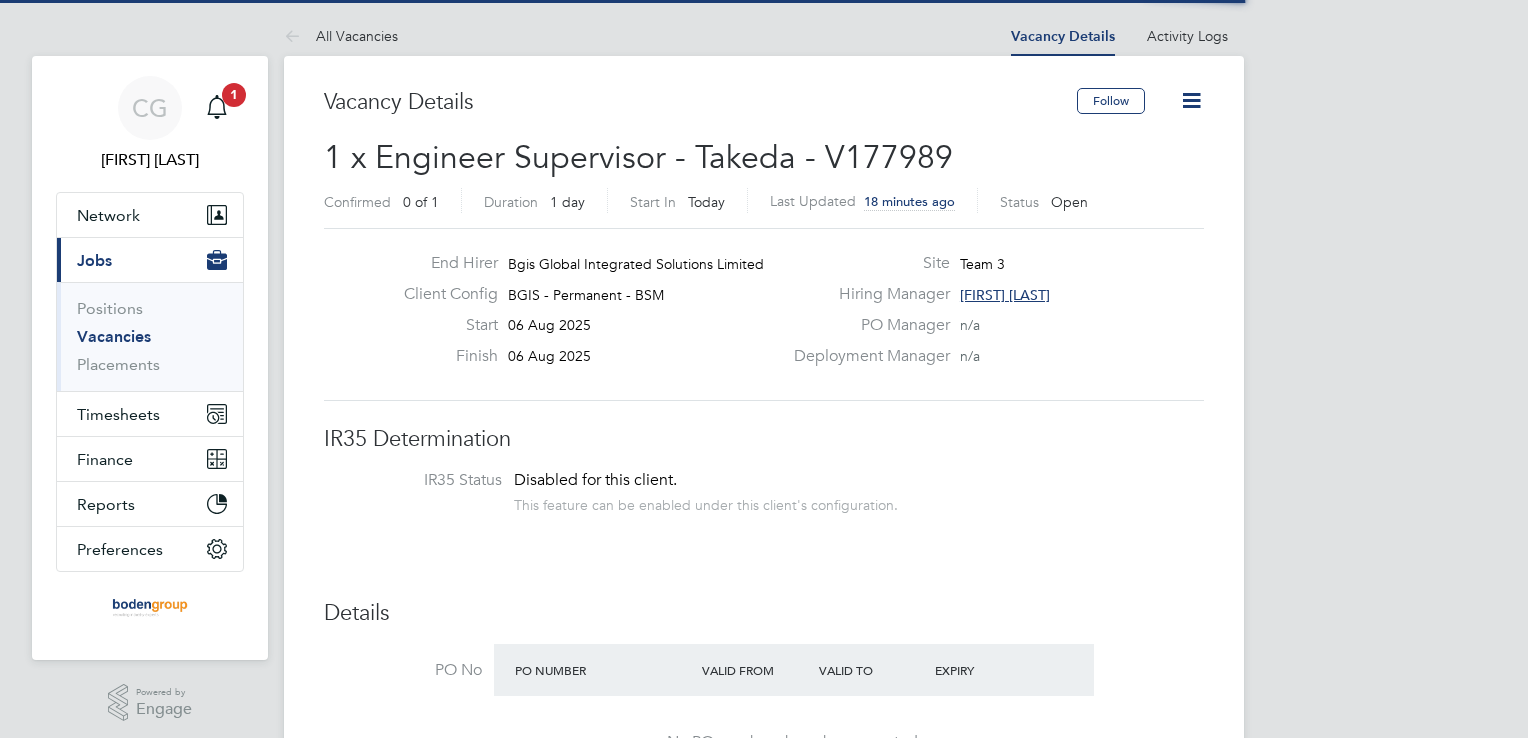 scroll, scrollTop: 0, scrollLeft: 0, axis: both 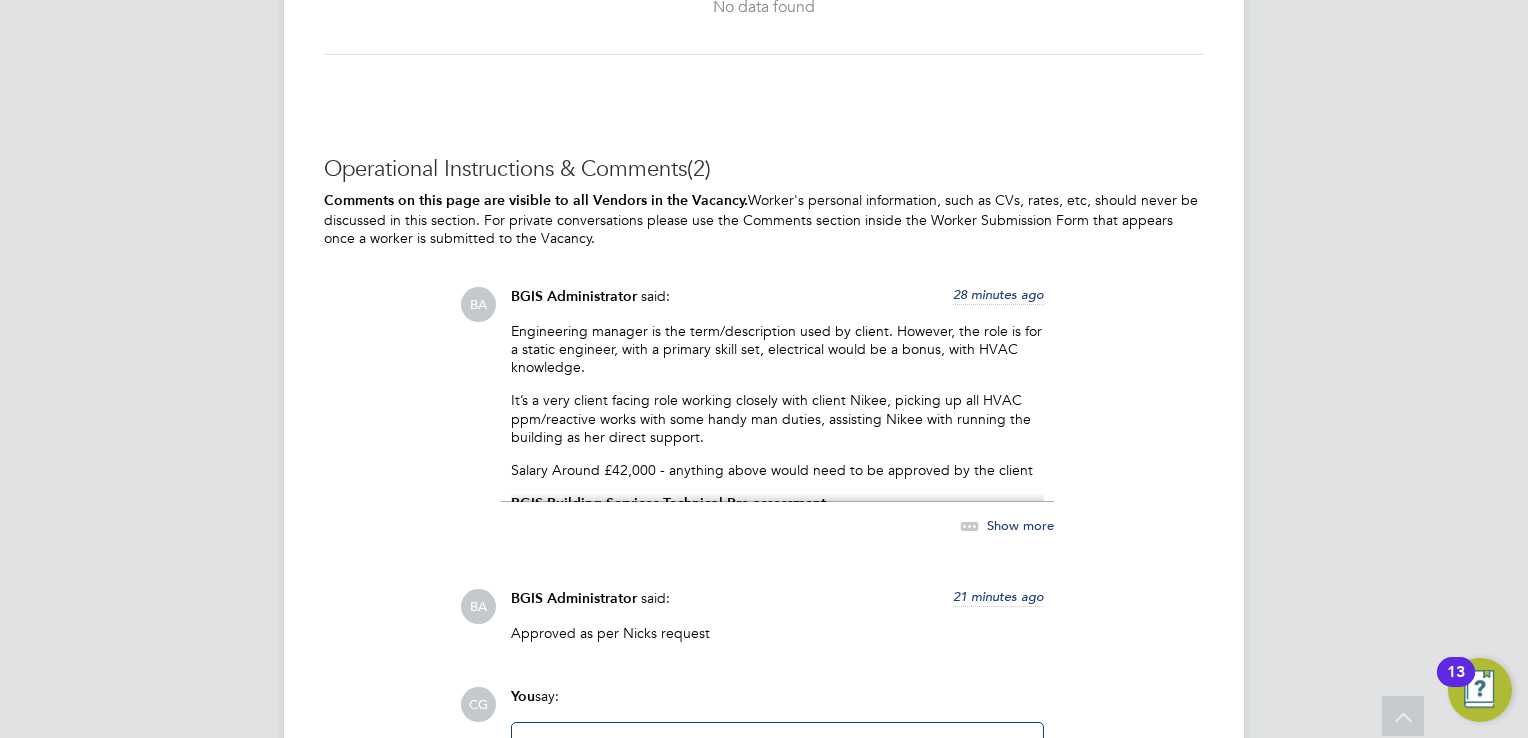 click on "Show more" 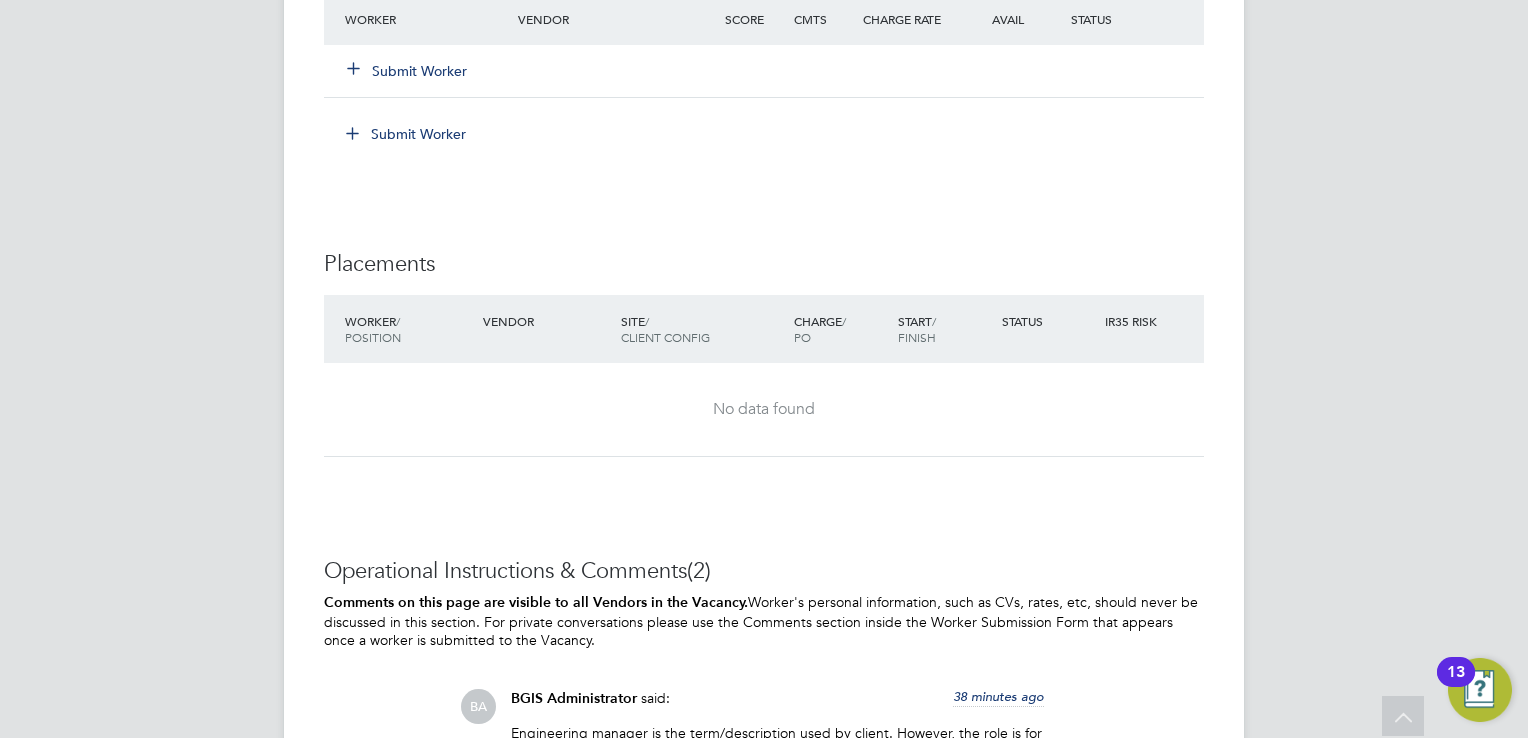 scroll, scrollTop: 2612, scrollLeft: 0, axis: vertical 